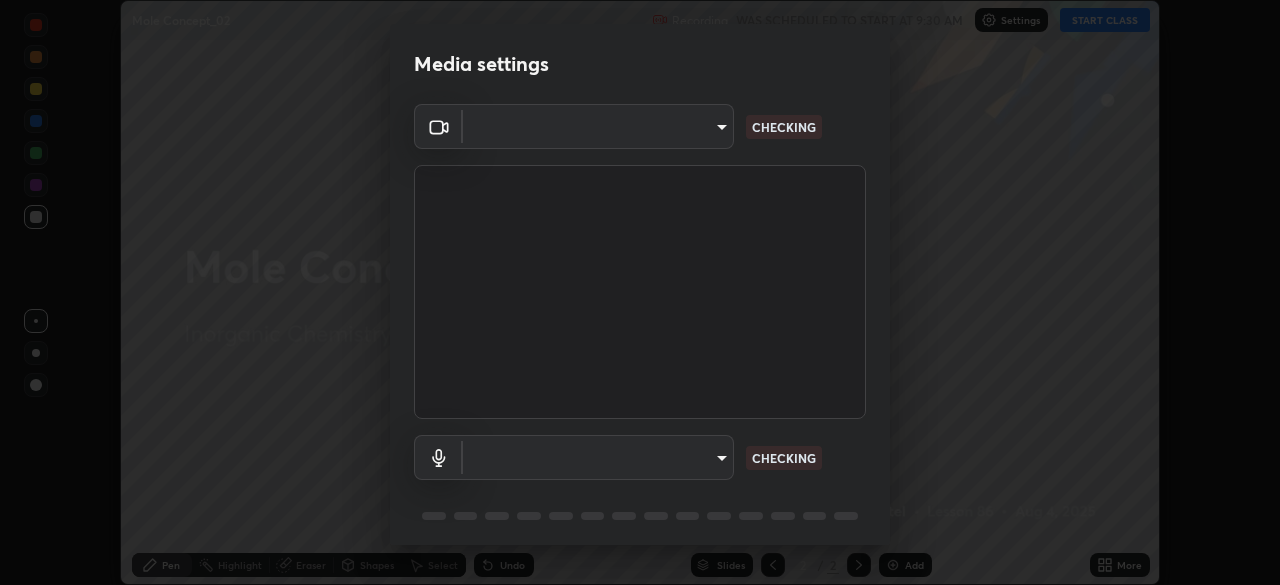 scroll, scrollTop: 0, scrollLeft: 0, axis: both 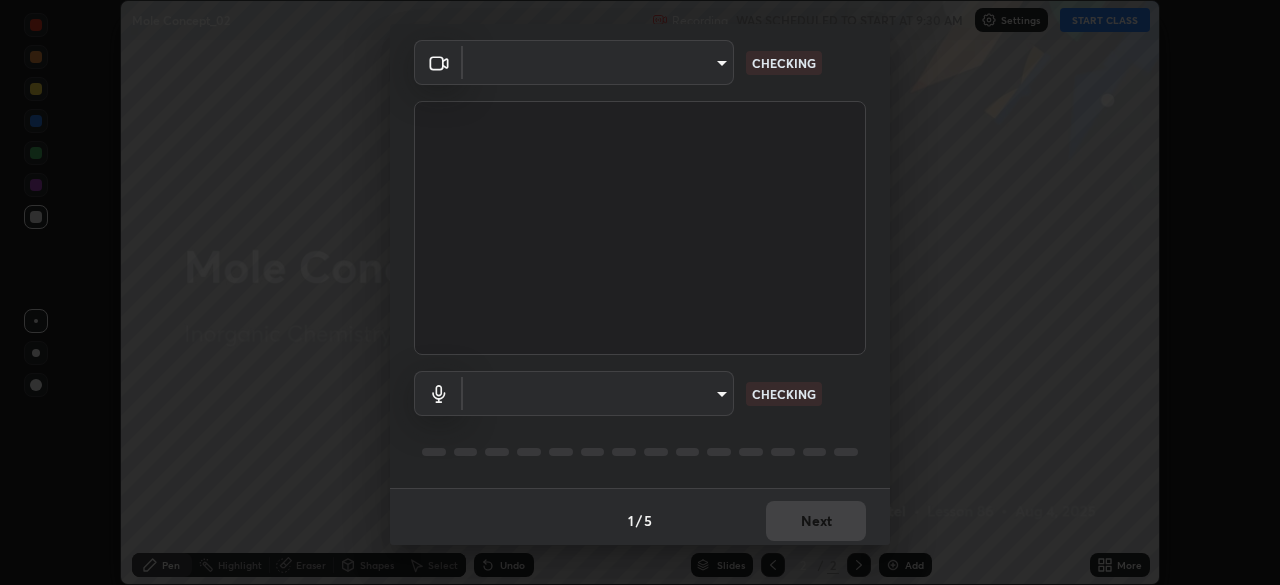 type on "e935e90e6c1ab5daa0dcc92e8481b2929d3357ce8b6dafce0a80e6d5474c7f03" 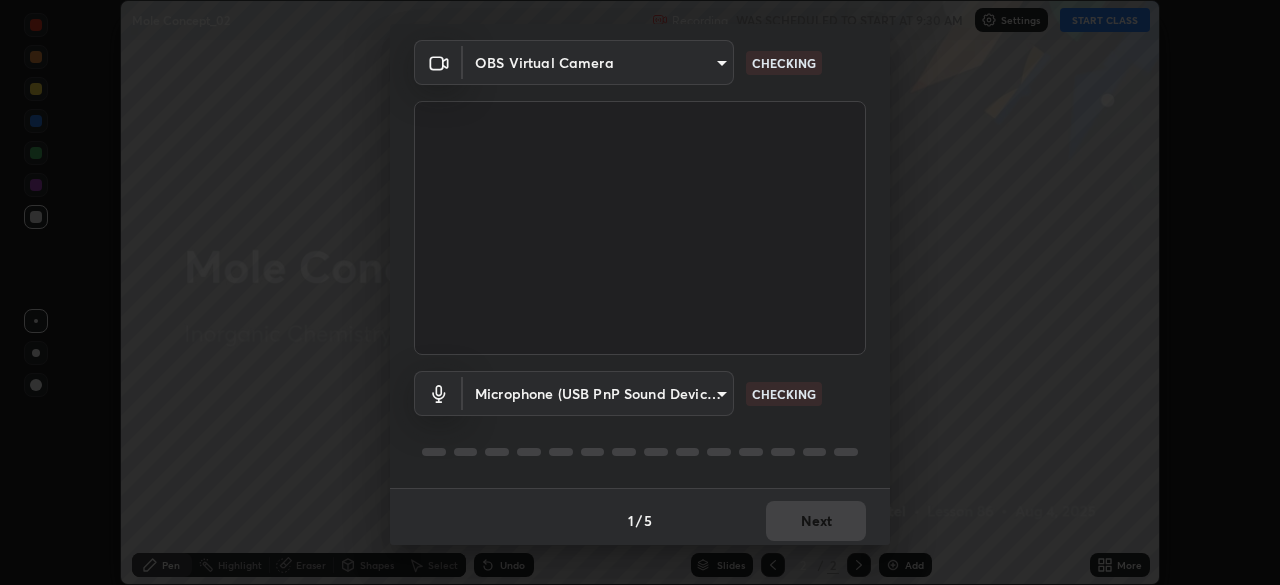 click on "Erase all Mole Concept_02 Recording WAS SCHEDULED TO START AT  9:30 AM Settings START CLASS Setting up your live class Mole Concept_02 • L86 of Inorganic Chemistry [FIRST] [LAST] Pen Highlight Eraser Shapes Select Undo Slides 2 / 2 Add More No doubts shared Encourage your learners to ask a doubt for better clarity Report an issue Reason for reporting Buffering Chat not working Audio - Video sync issue Educator video quality low ​ Attach an image Report Media settings OBS Virtual Camera [HASH] CHECKING Microphone (USB PnP Sound Device) (08bb:2902) [HASH] CHECKING 1 / 5 Next" at bounding box center [640, 292] 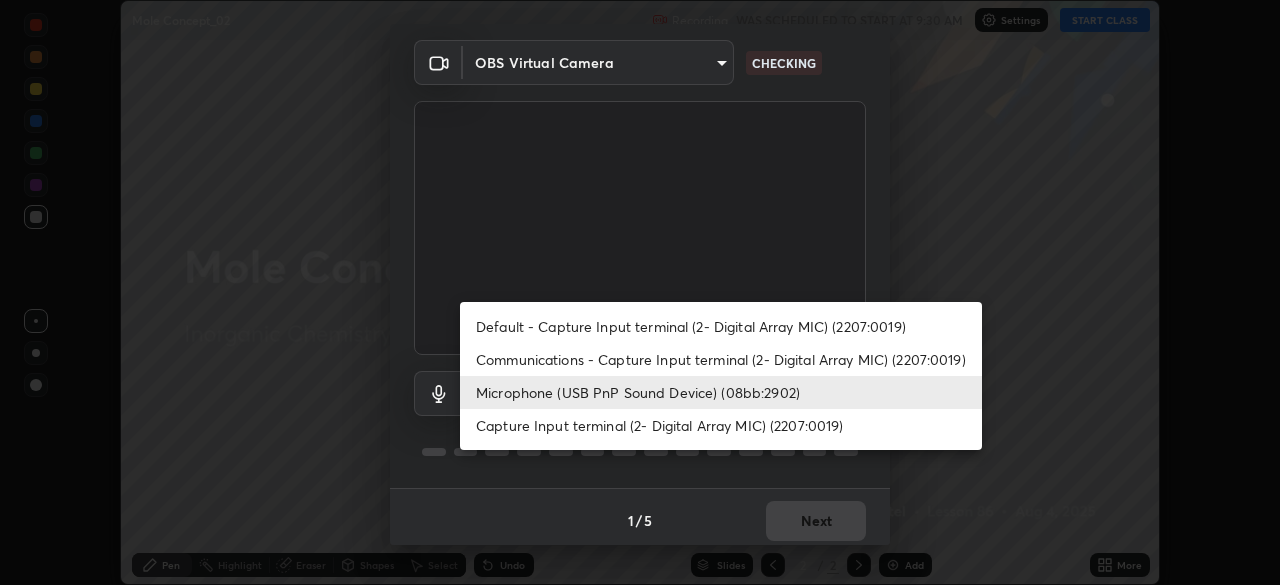 click on "Capture Input terminal (2- Digital Array MIC) (2207:0019)" at bounding box center (721, 425) 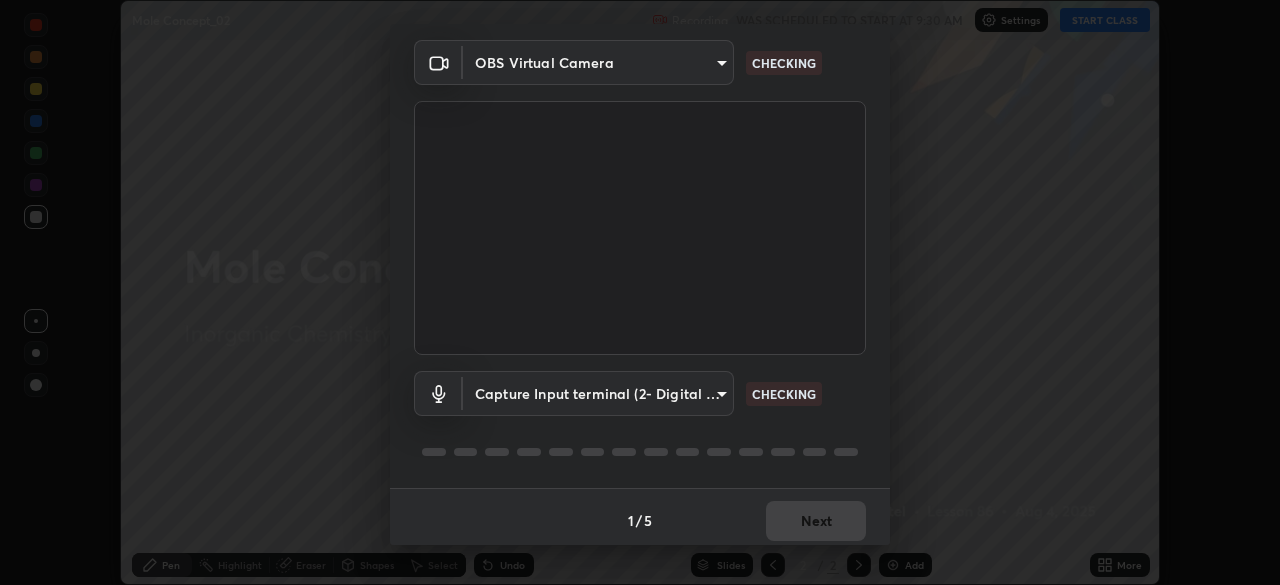 click on "Erase all Mole Concept_02 Recording WAS SCHEDULED TO START AT  9:30 AM Settings START CLASS Setting up your live class Mole Concept_02 • L86 of Inorganic Chemistry [FIRST] [LAST] Pen Highlight Eraser Shapes Select Undo Slides 2 / 2 Add More No doubts shared Encourage your learners to ask a doubt for better clarity Report an issue Reason for reporting Buffering Chat not working Audio - Video sync issue Educator video quality low ​ Attach an image Report Media settings OBS Virtual Camera [HASH] CHECKING Capture Input terminal (2- Digital Array MIC) (2207:0019) [HASH] CHECKING 1 / 5 Next" at bounding box center (640, 292) 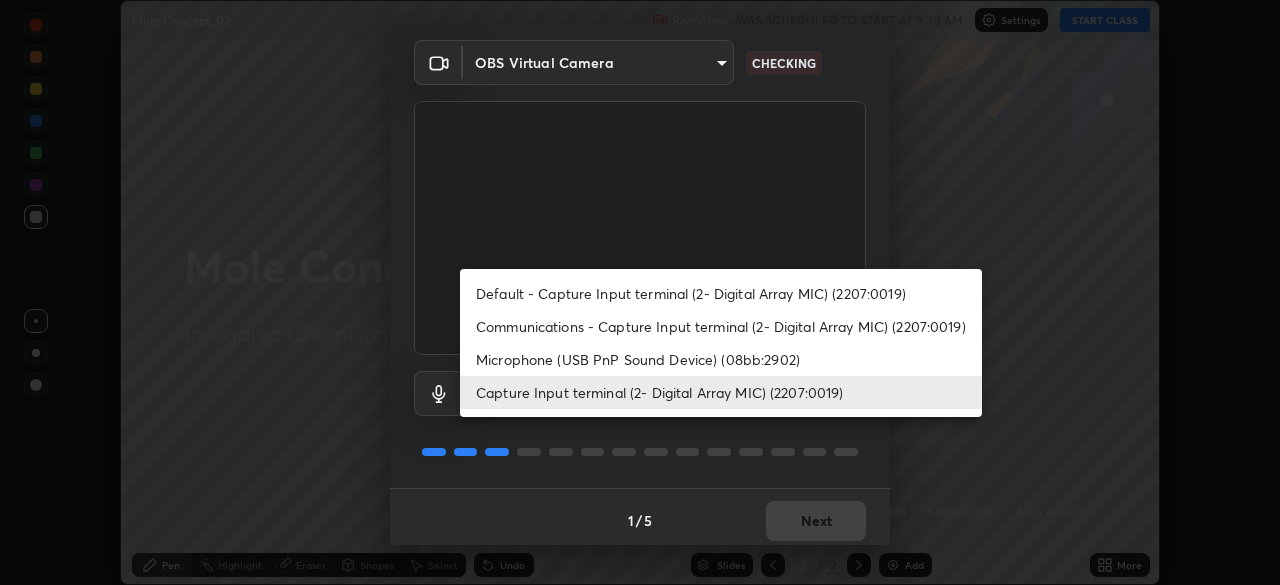 click on "Microphone (USB PnP Sound Device) (08bb:2902)" at bounding box center [721, 359] 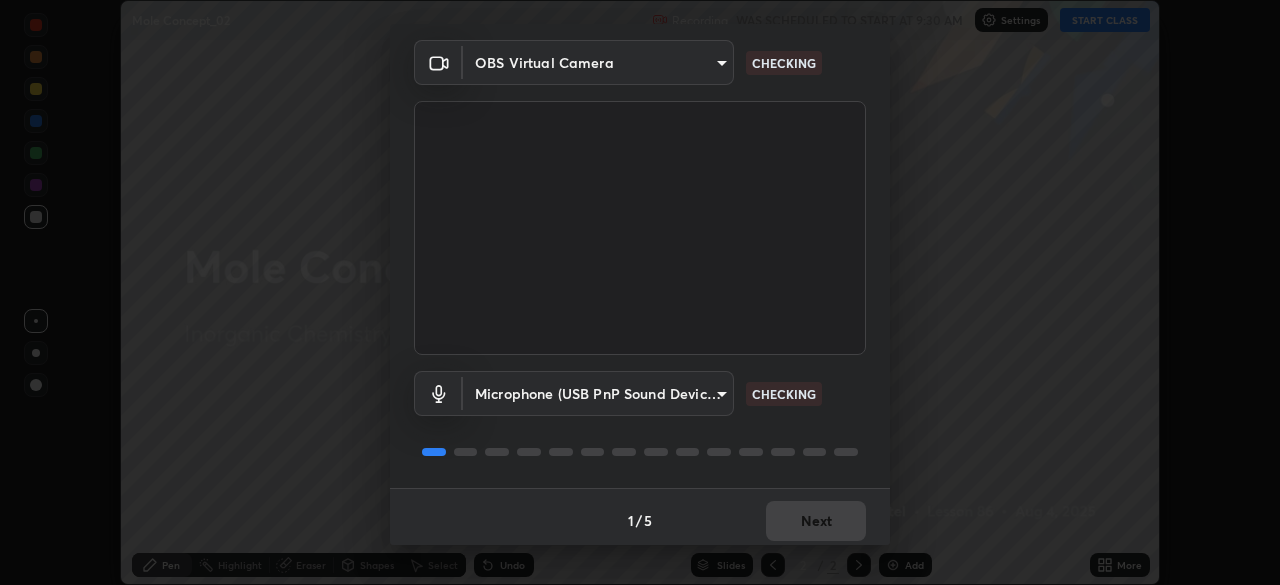 scroll, scrollTop: 70, scrollLeft: 0, axis: vertical 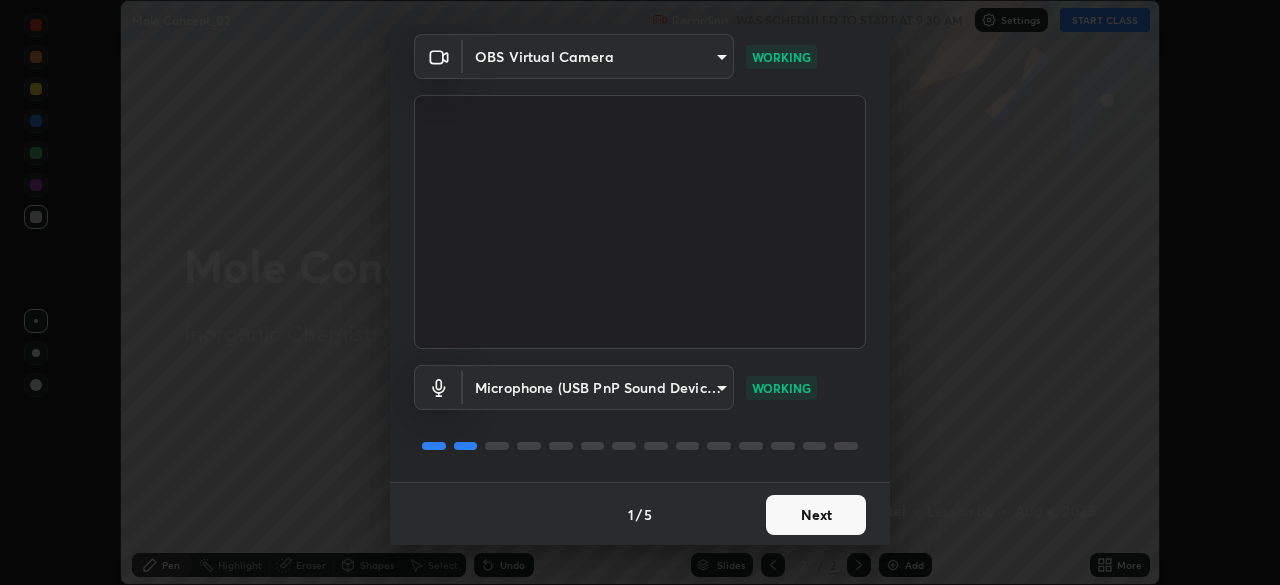 click on "Next" at bounding box center (816, 515) 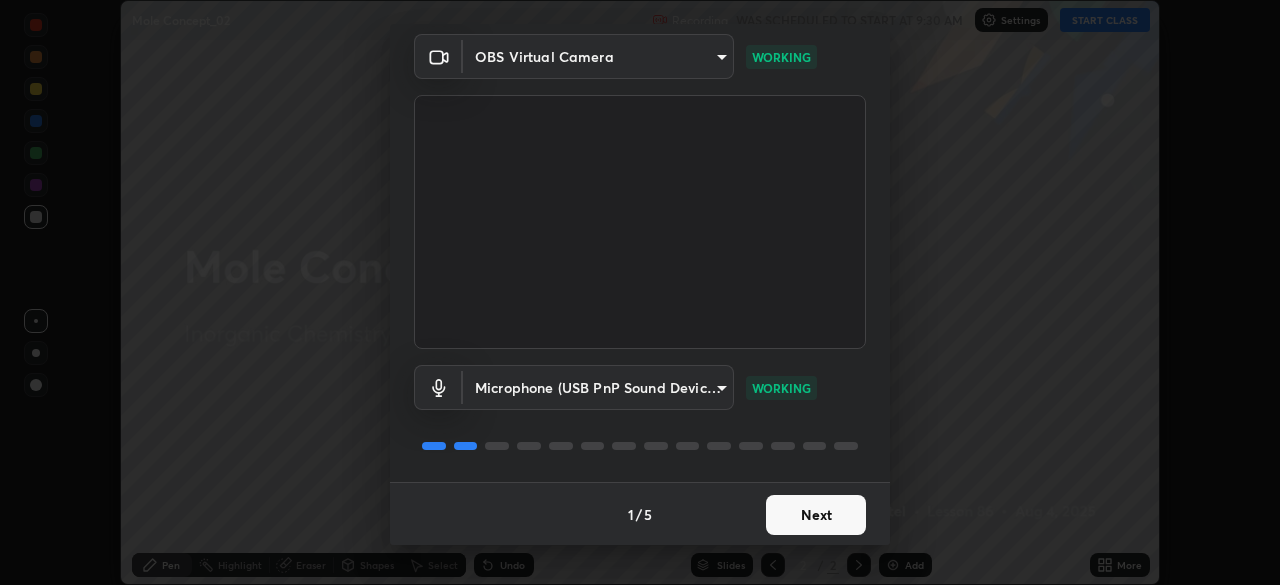 scroll, scrollTop: 0, scrollLeft: 0, axis: both 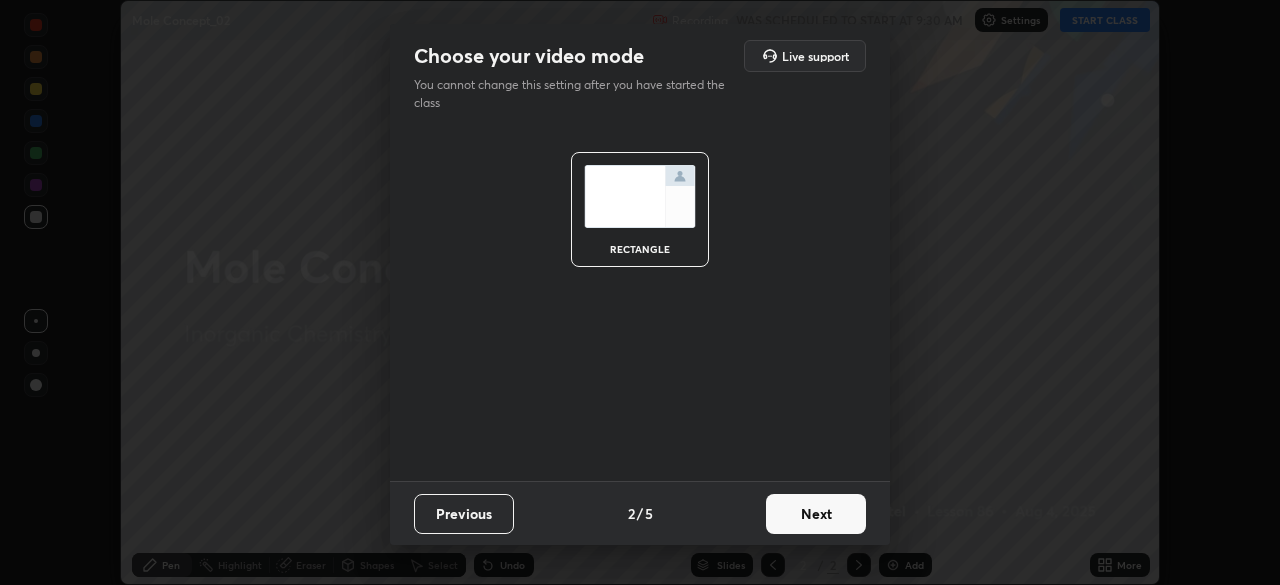 click on "Next" at bounding box center (816, 514) 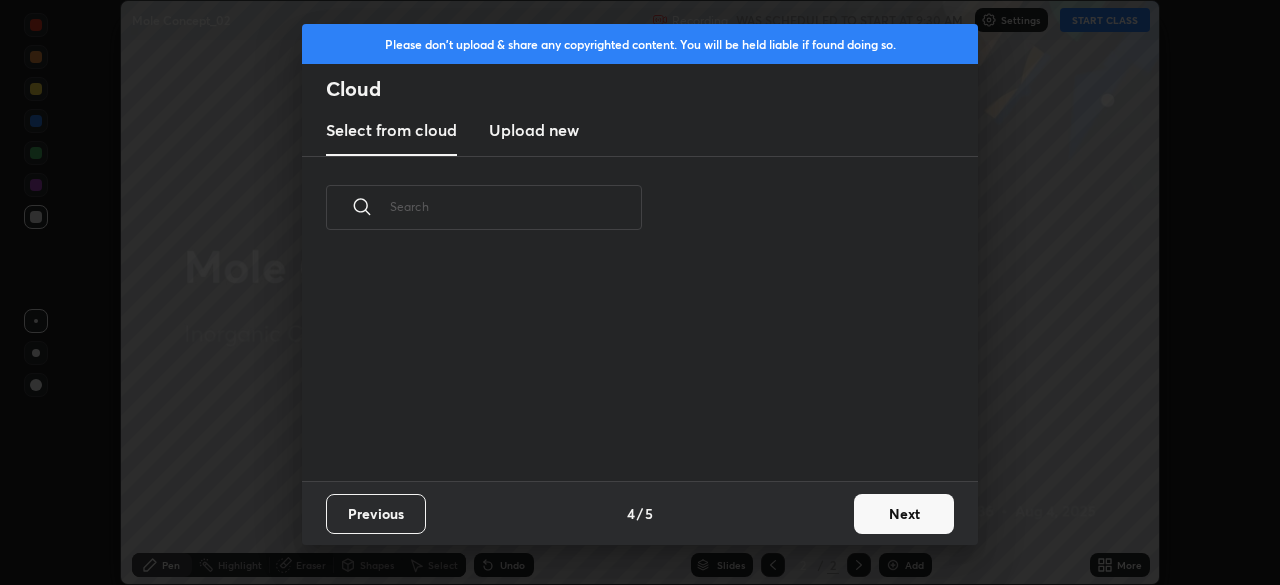 click on "Next" at bounding box center [904, 514] 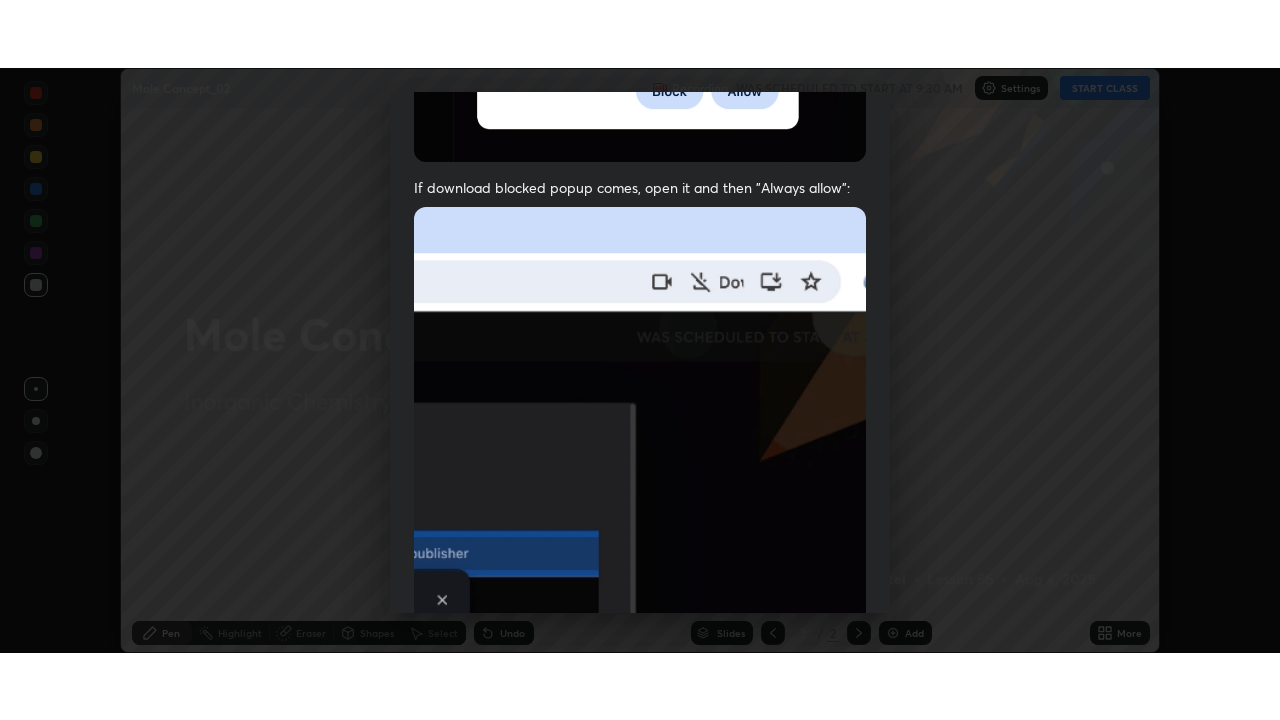 scroll, scrollTop: 478, scrollLeft: 0, axis: vertical 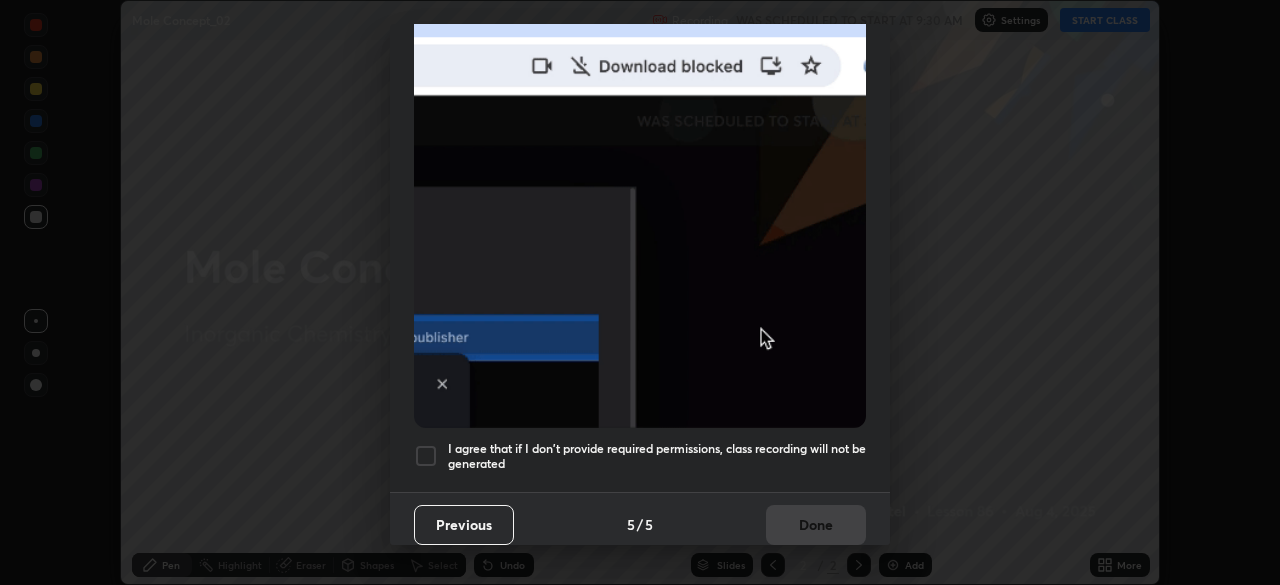 click on "I agree that if I don't provide required permissions, class recording will not be generated" at bounding box center (657, 456) 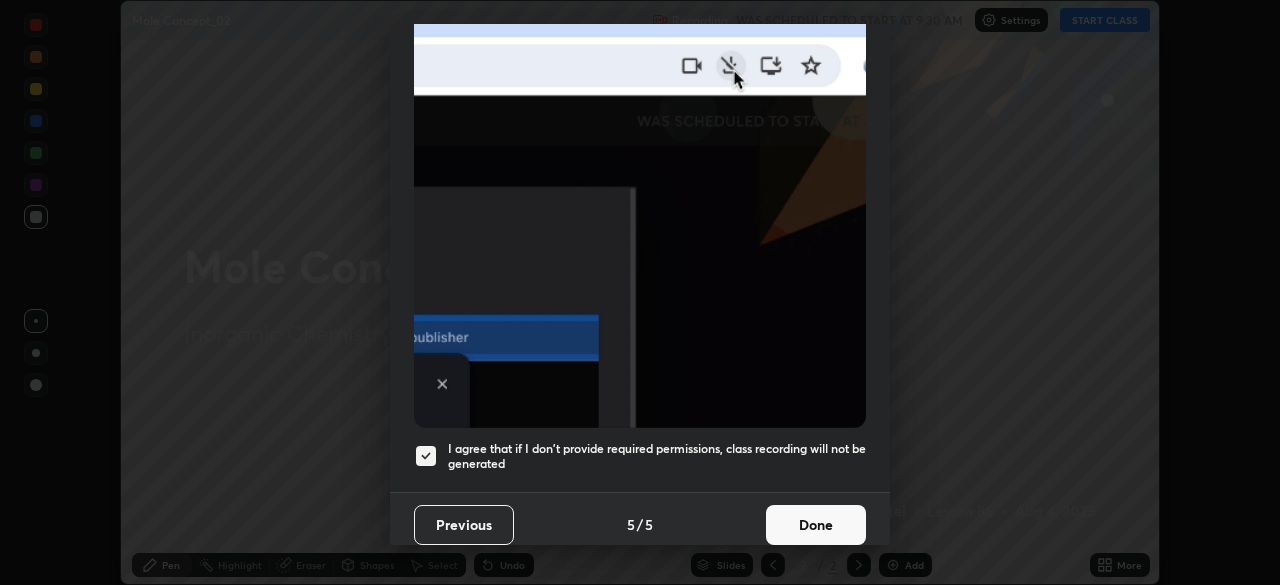 click on "Done" at bounding box center [816, 525] 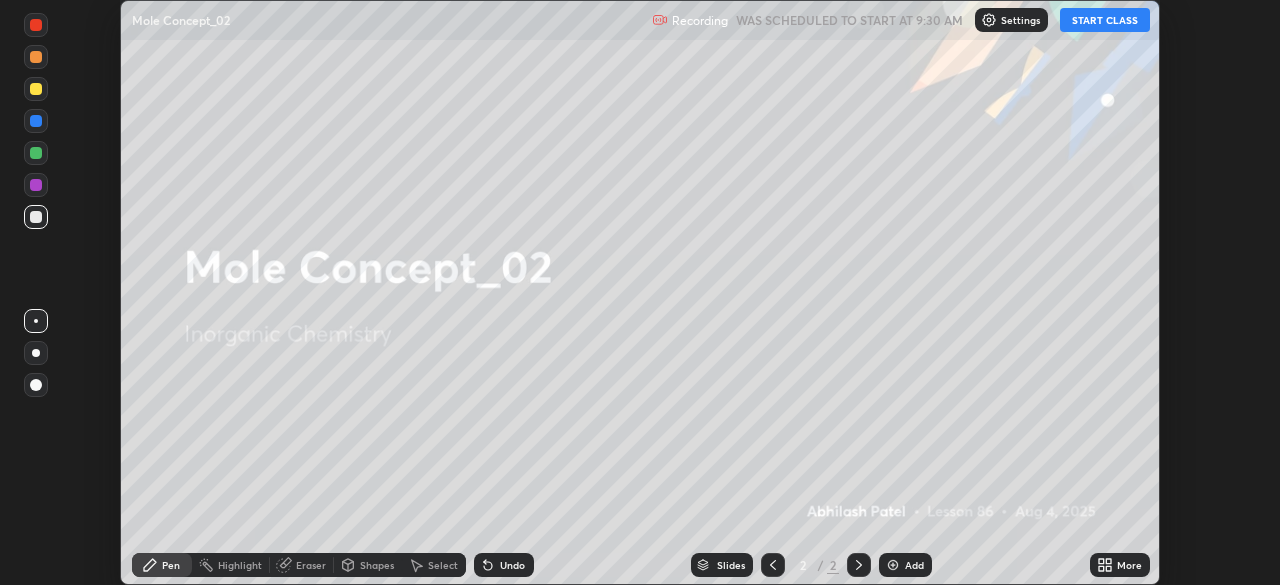 click on "START CLASS" at bounding box center (1105, 20) 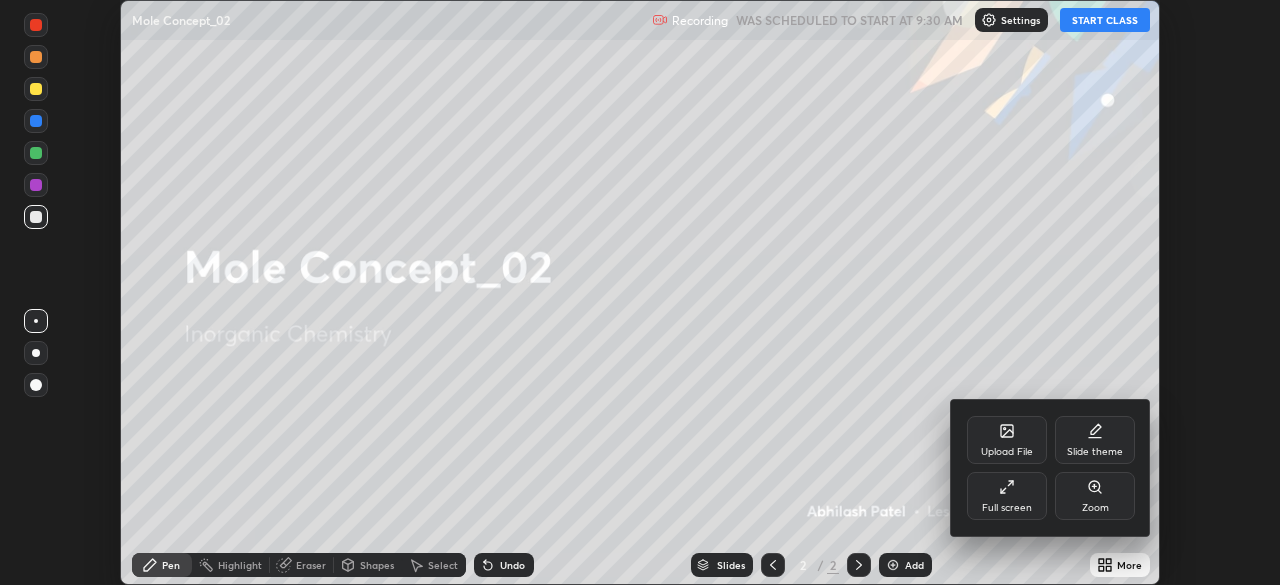 click on "Full screen" at bounding box center [1007, 496] 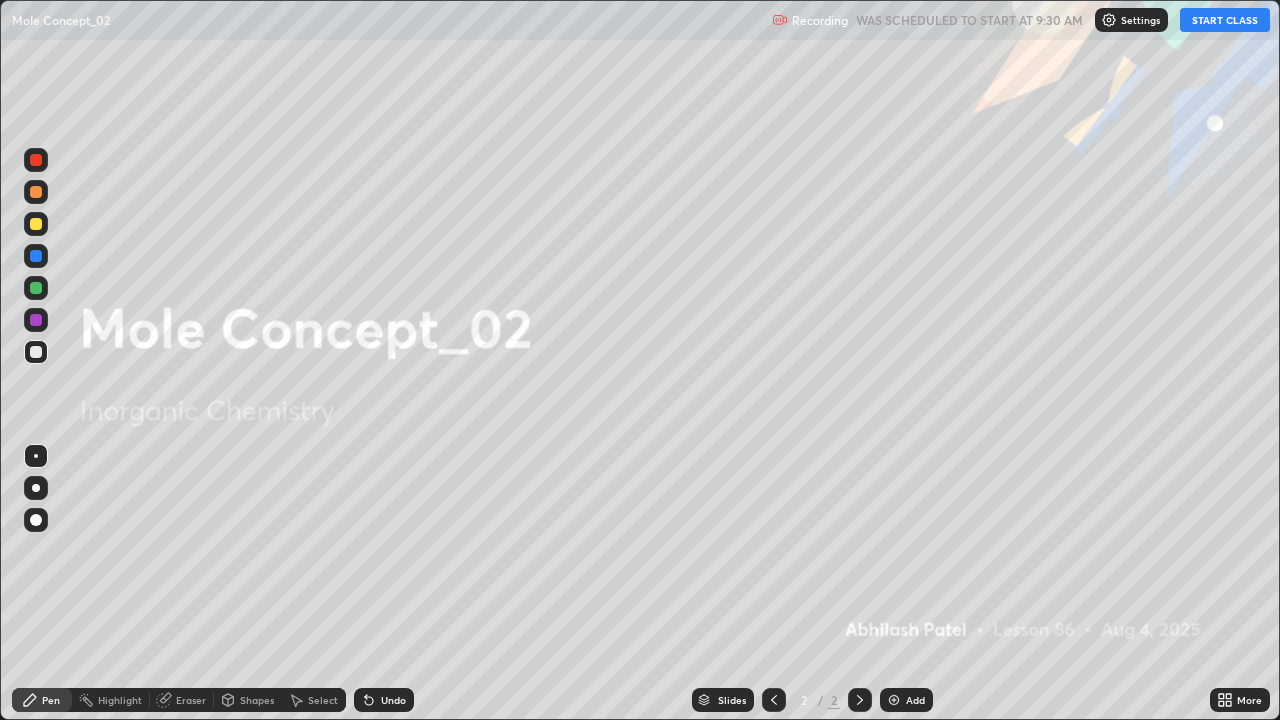 scroll, scrollTop: 99280, scrollLeft: 98720, axis: both 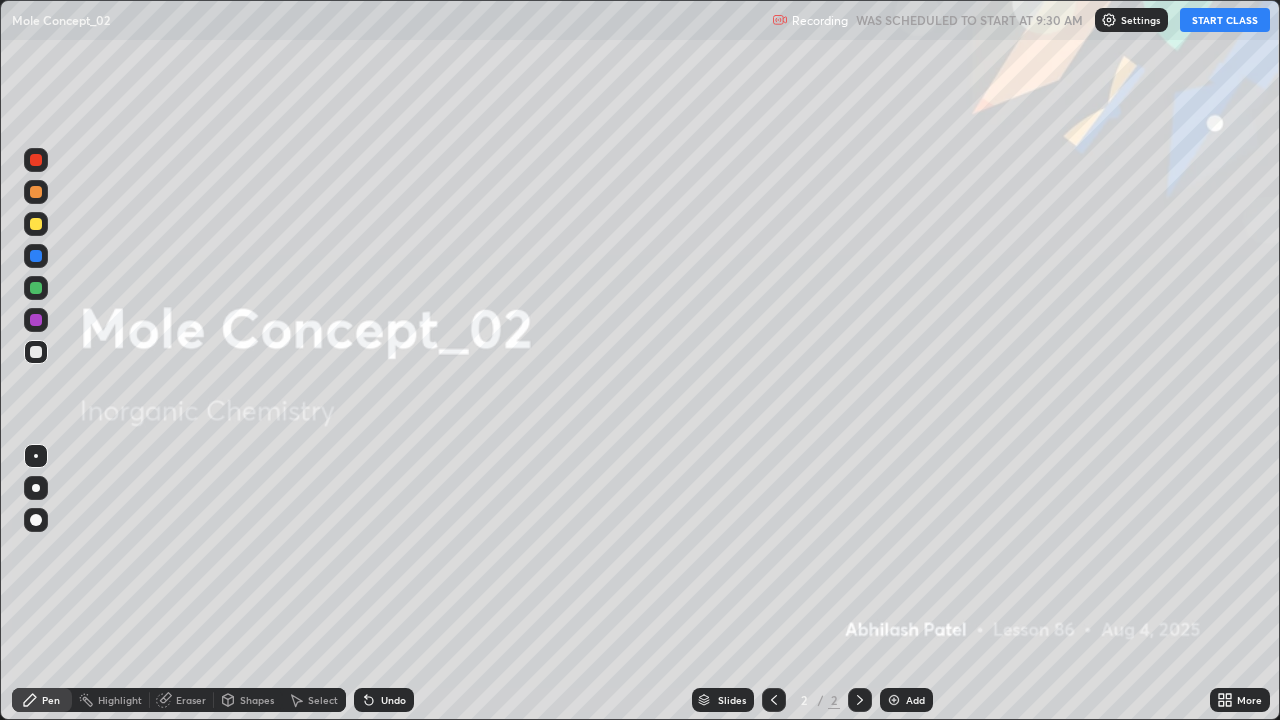 click on "Add" at bounding box center [915, 700] 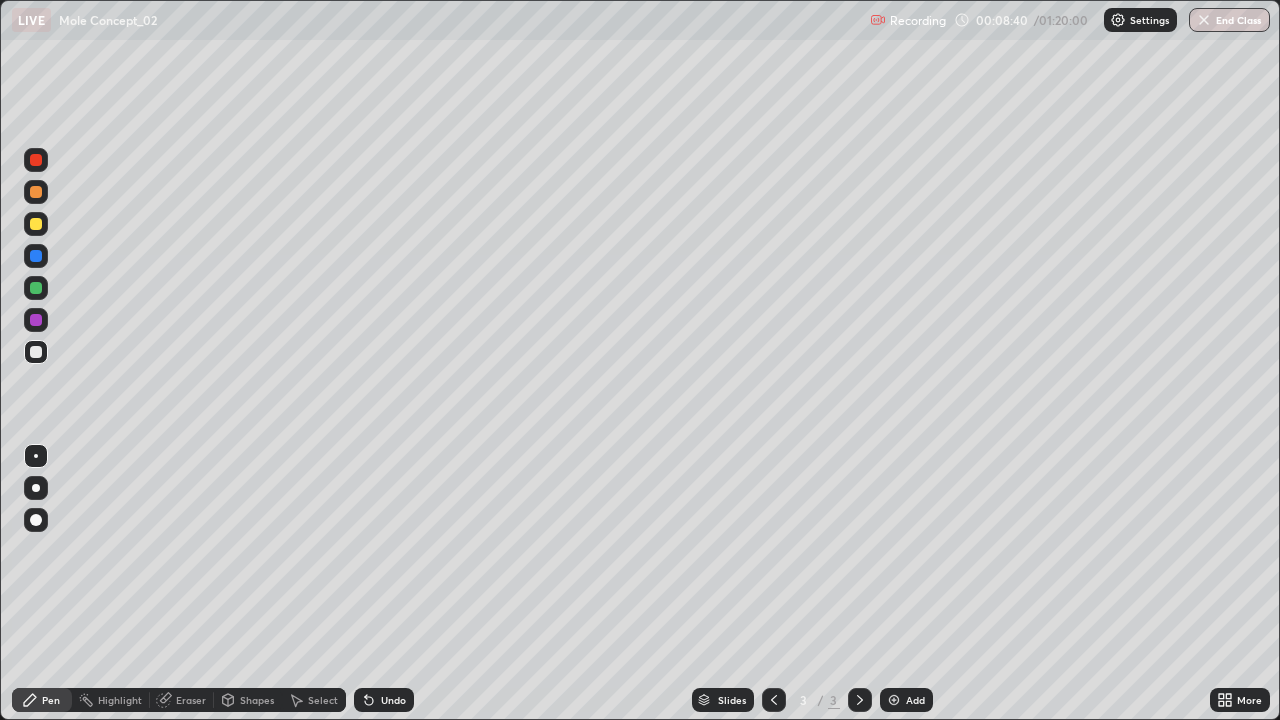 click at bounding box center [36, 488] 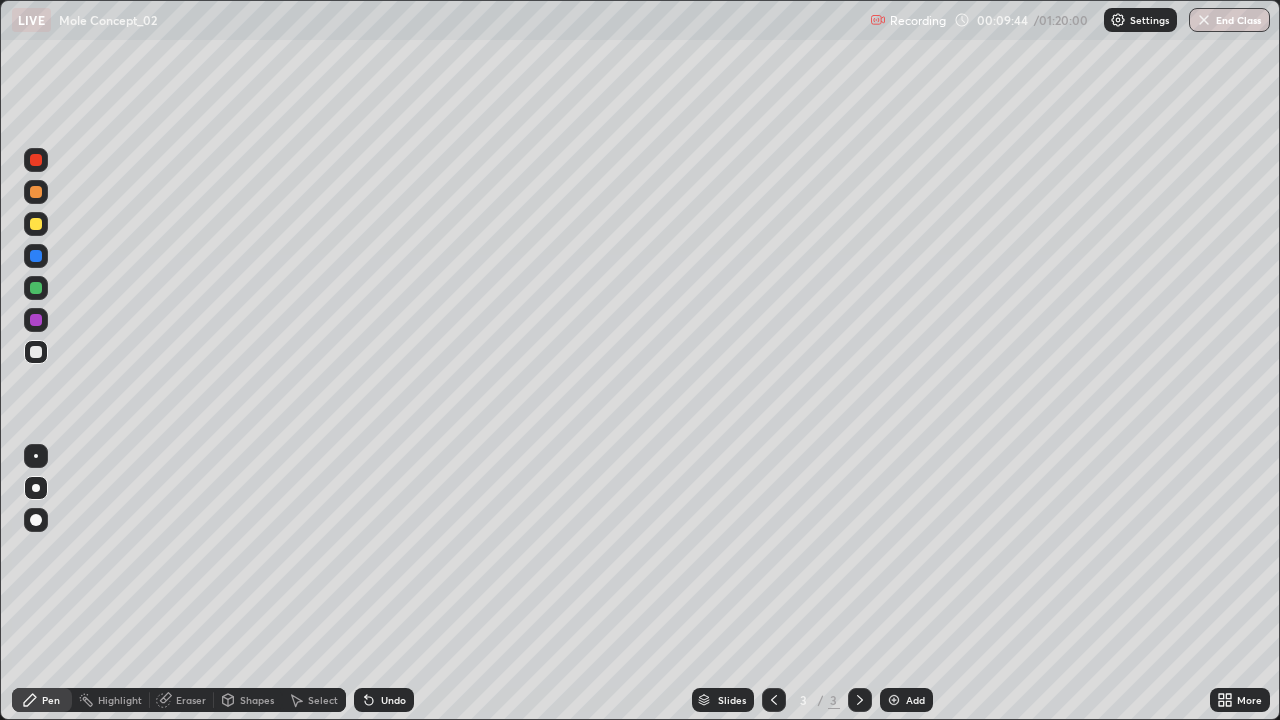 click on "Shapes" at bounding box center (257, 700) 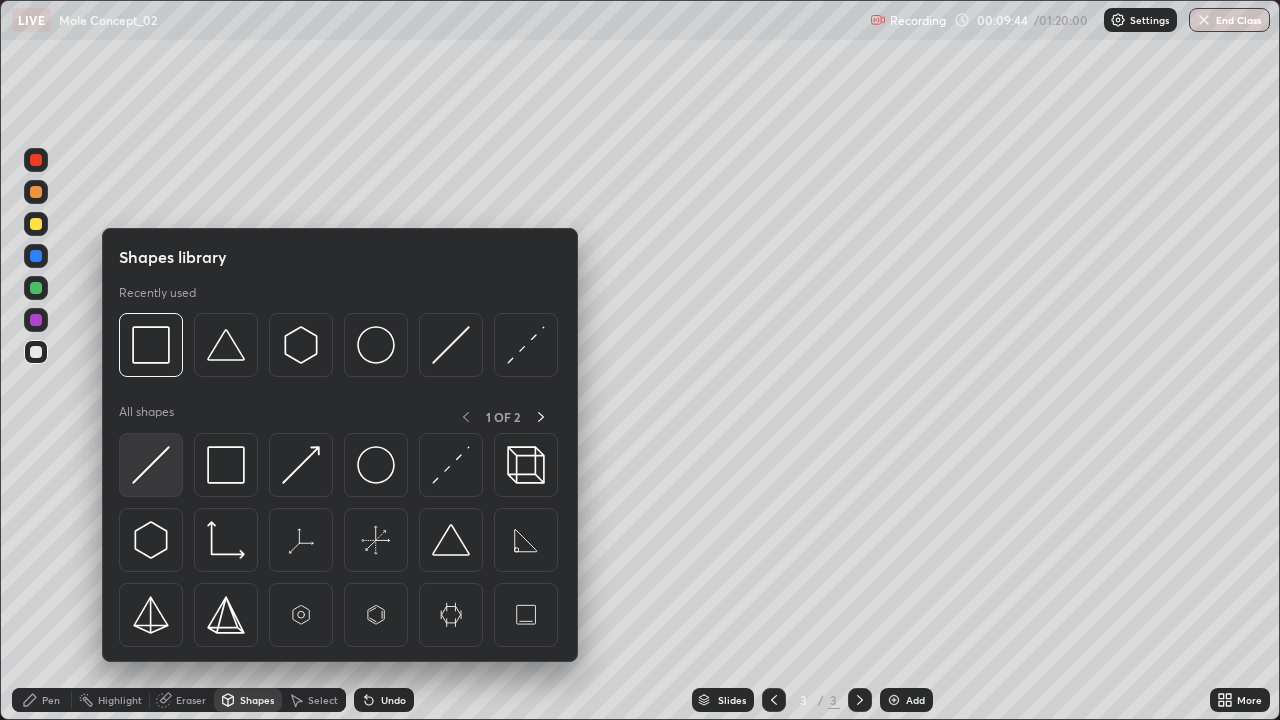 click at bounding box center [151, 465] 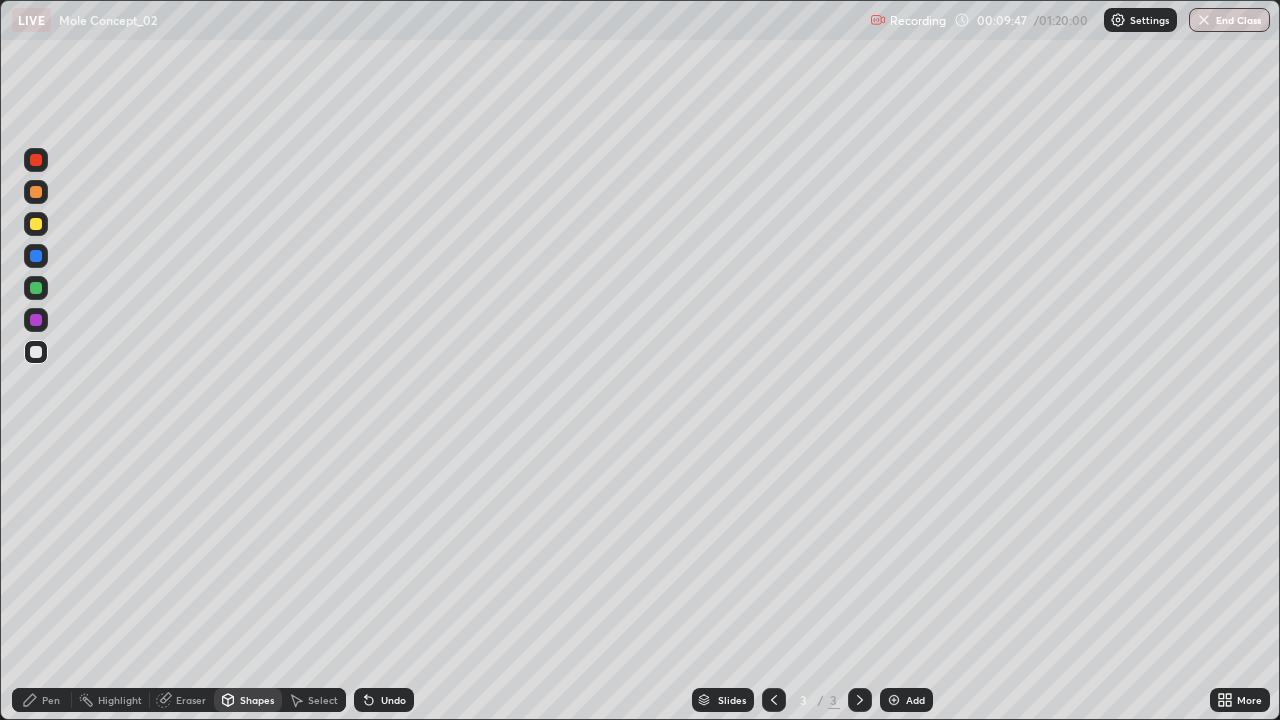 click on "Pen" at bounding box center (51, 700) 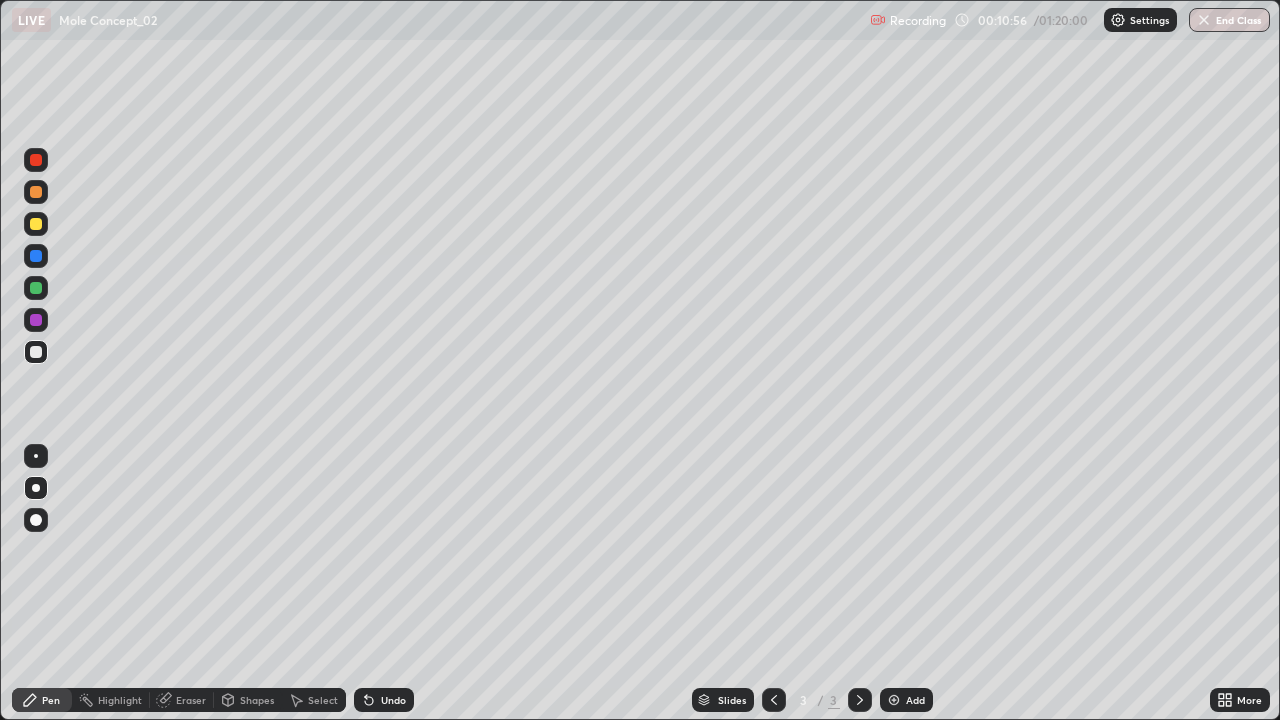 click on "Undo" at bounding box center [393, 700] 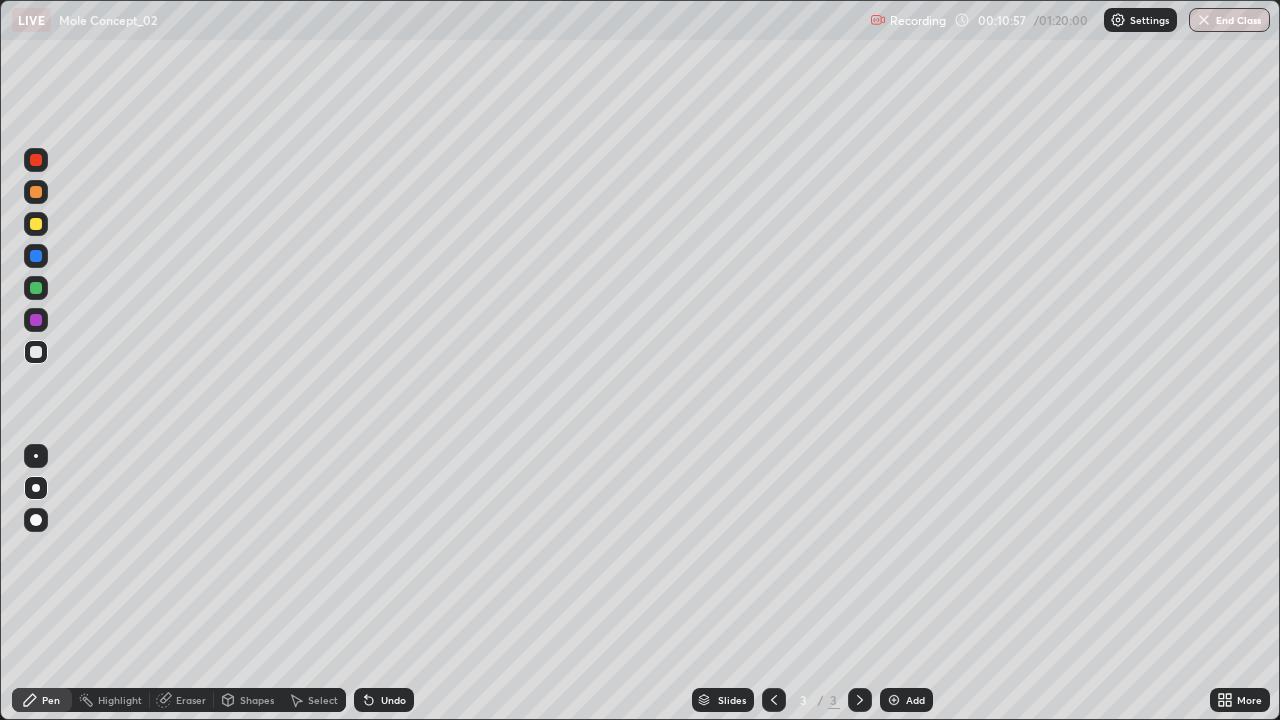 click on "Undo" at bounding box center [393, 700] 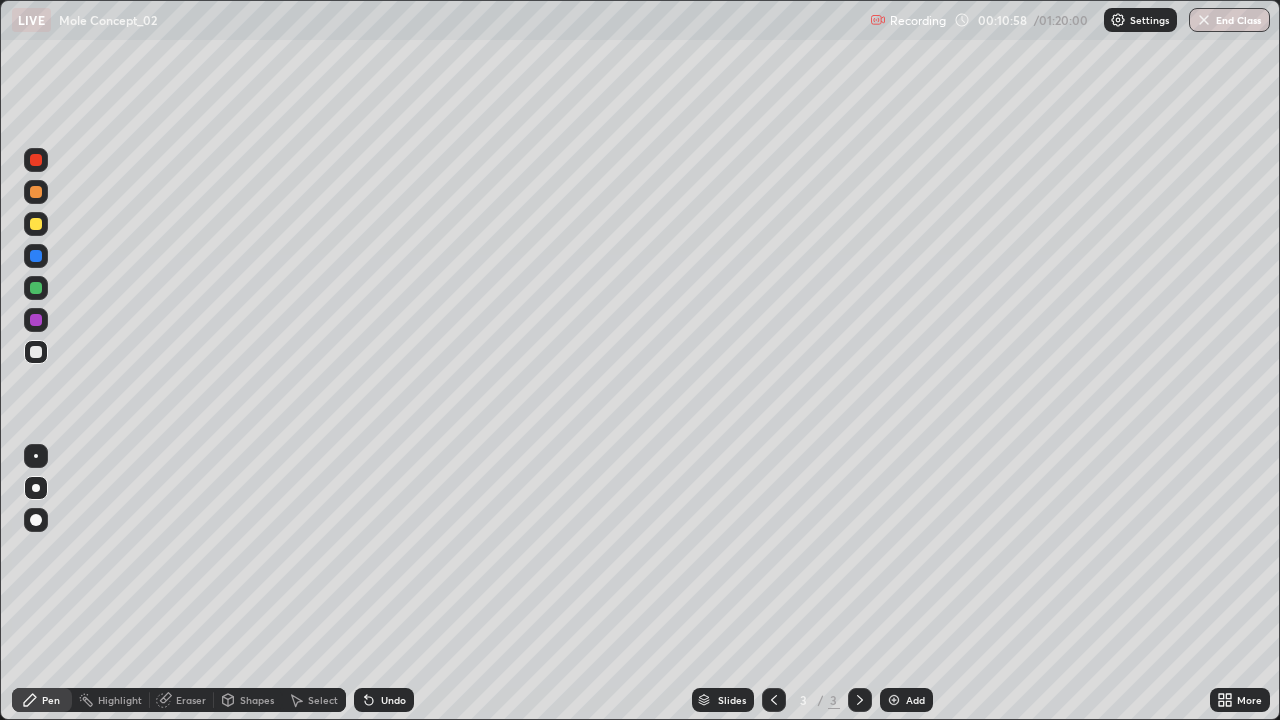 click on "Undo" at bounding box center [384, 700] 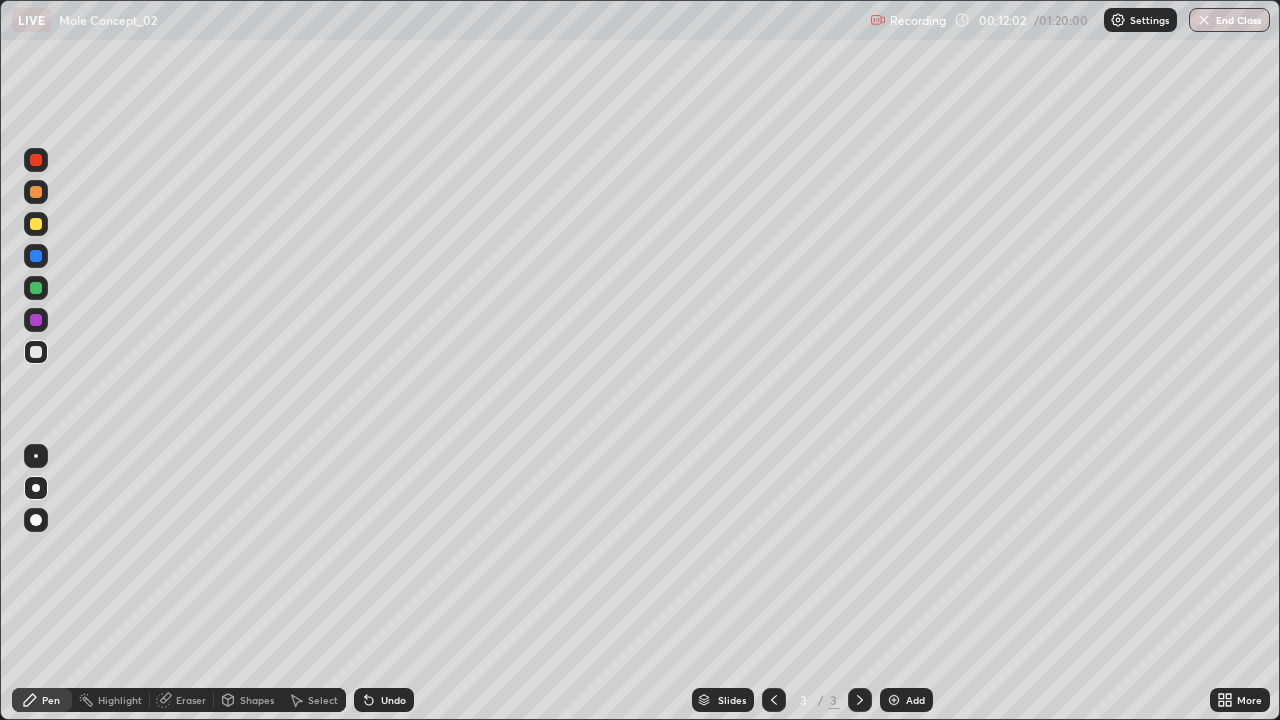 click at bounding box center [894, 700] 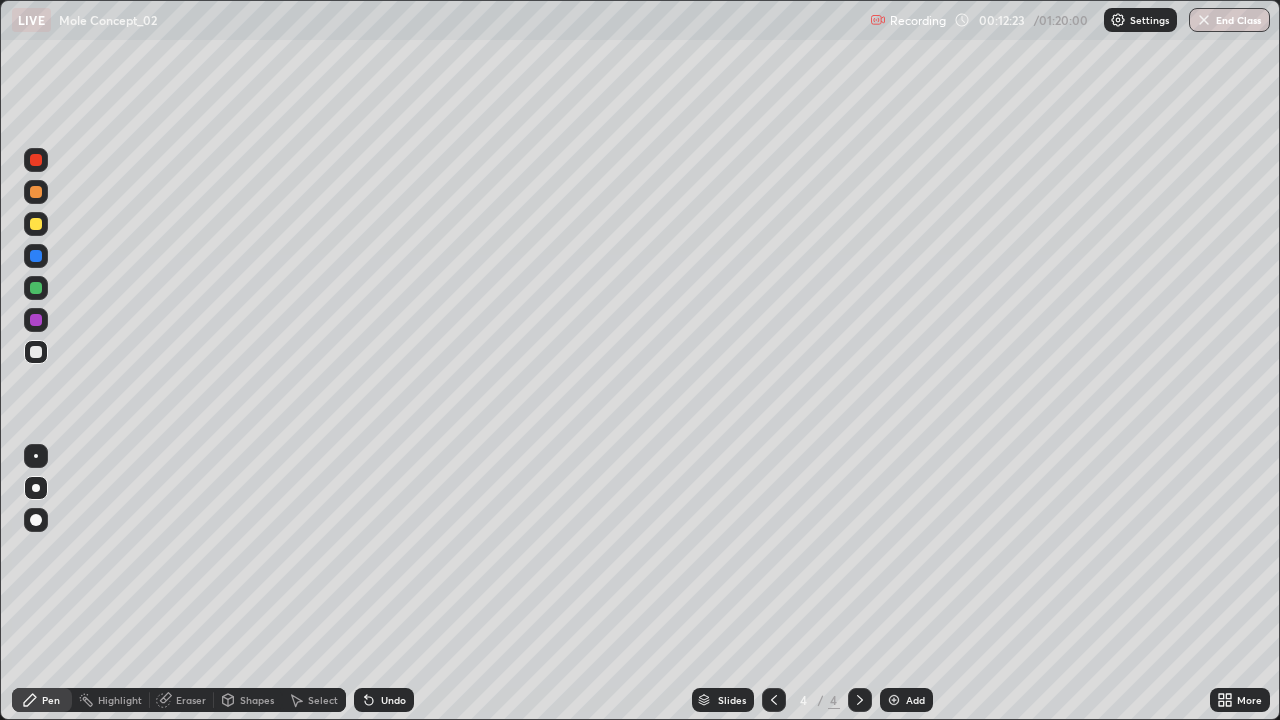 click 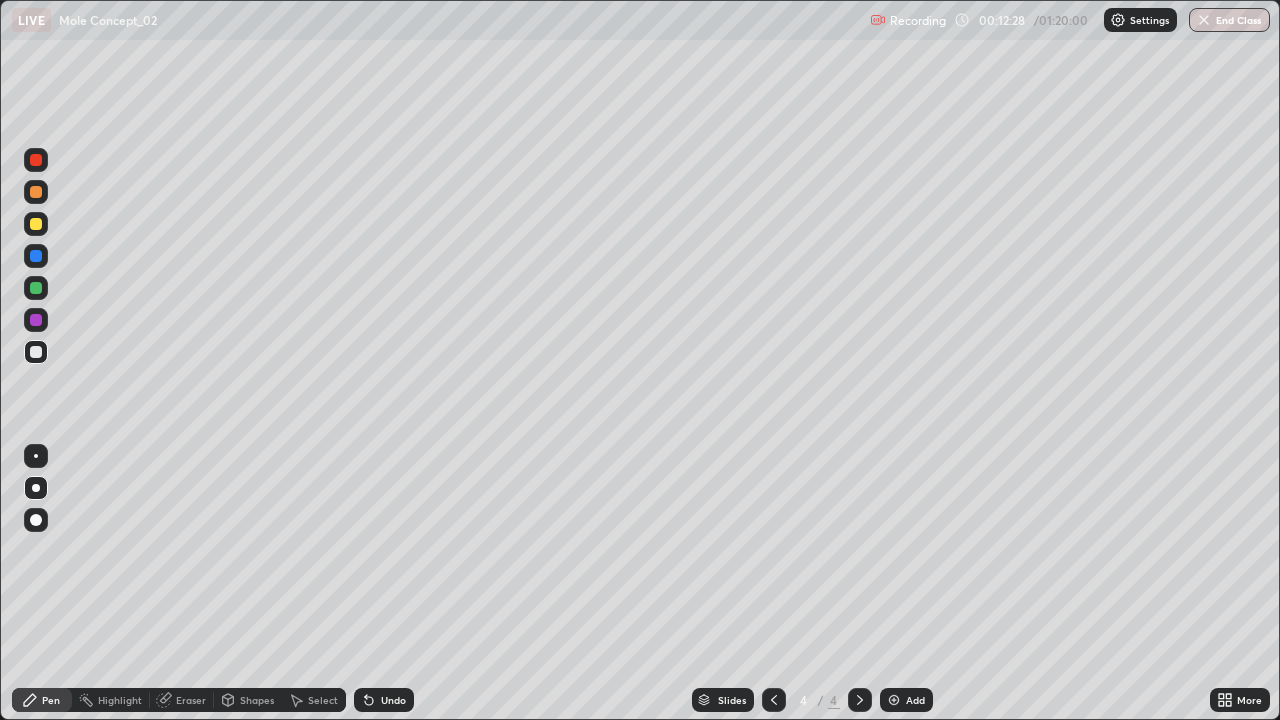 click 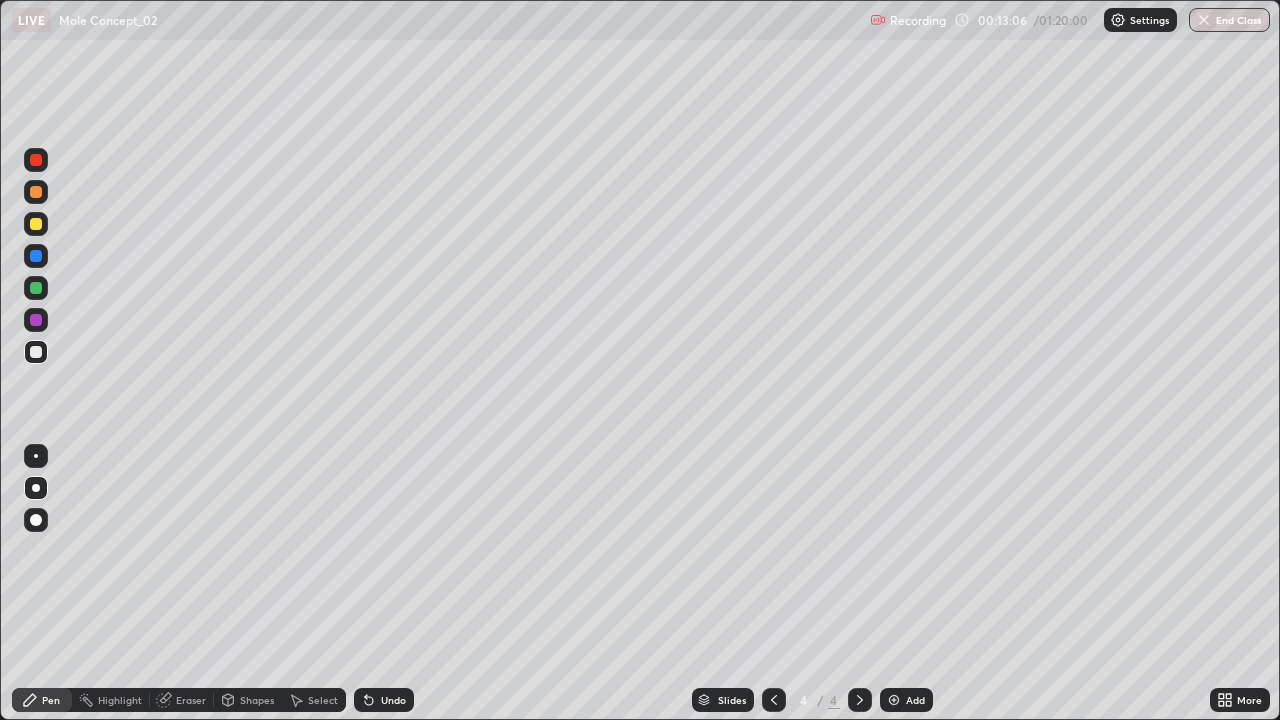 click on "Undo" at bounding box center [393, 700] 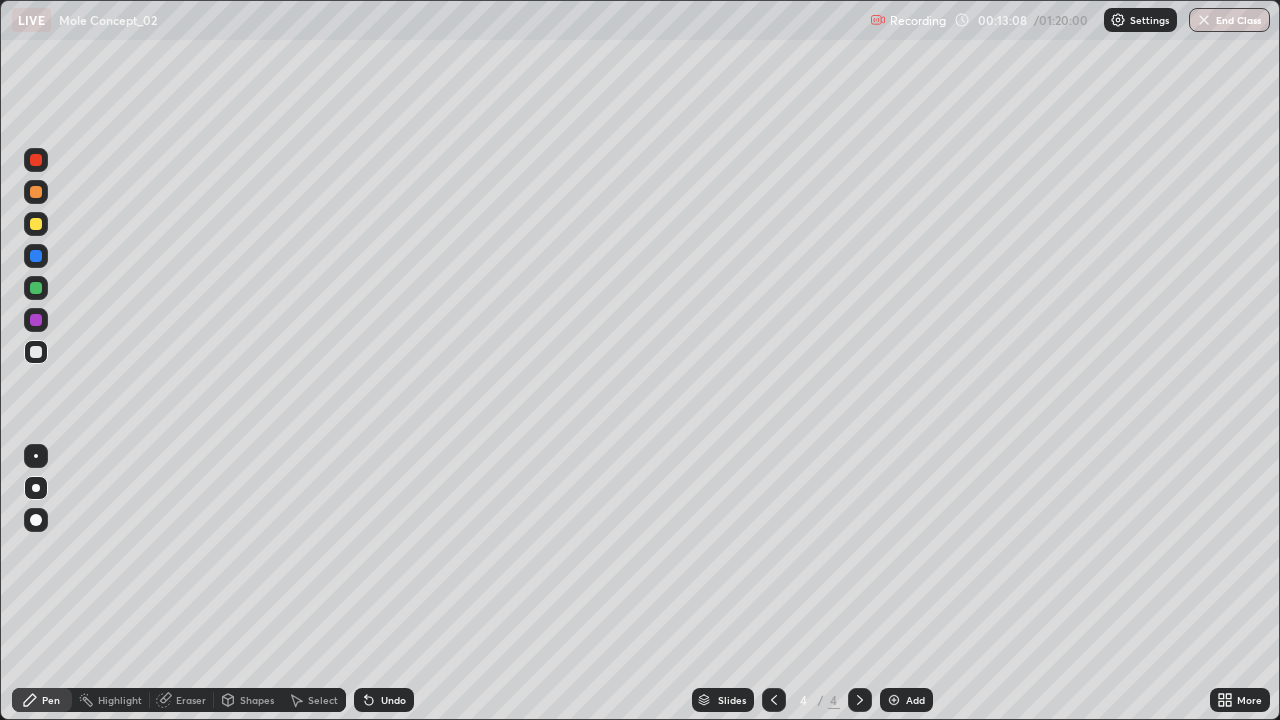 click on "Undo" at bounding box center (384, 700) 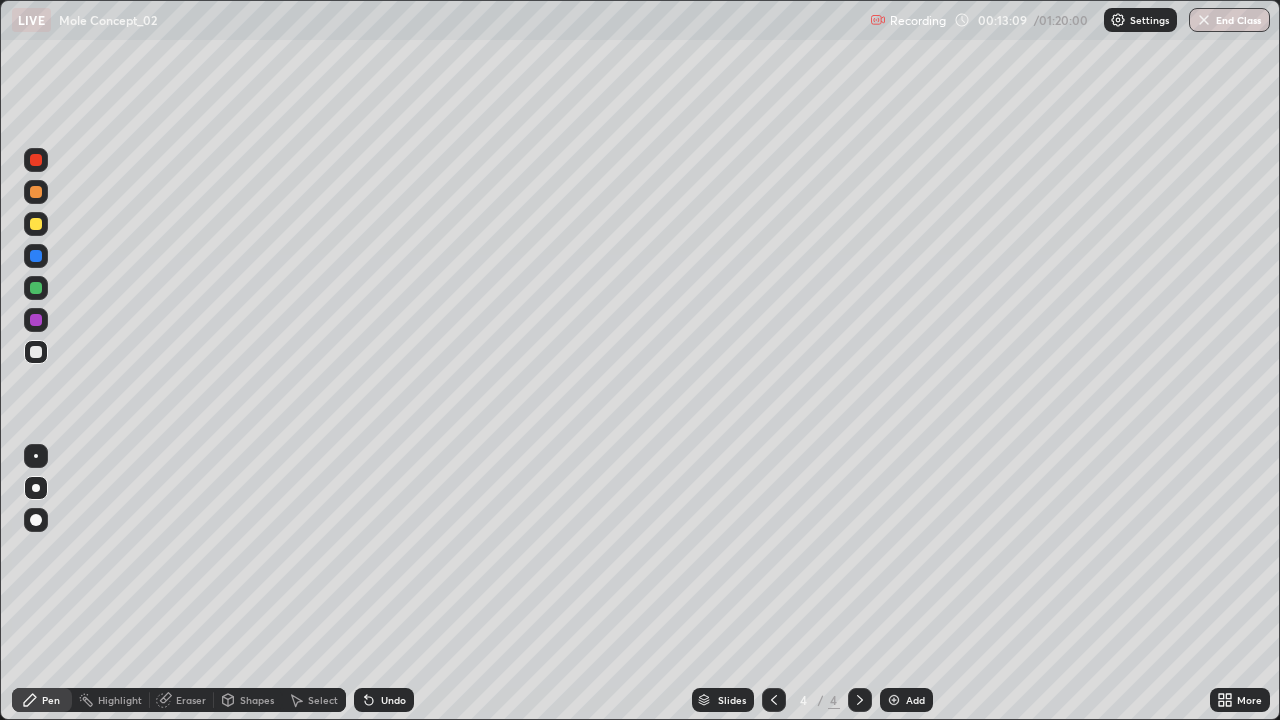 click on "Undo" at bounding box center [384, 700] 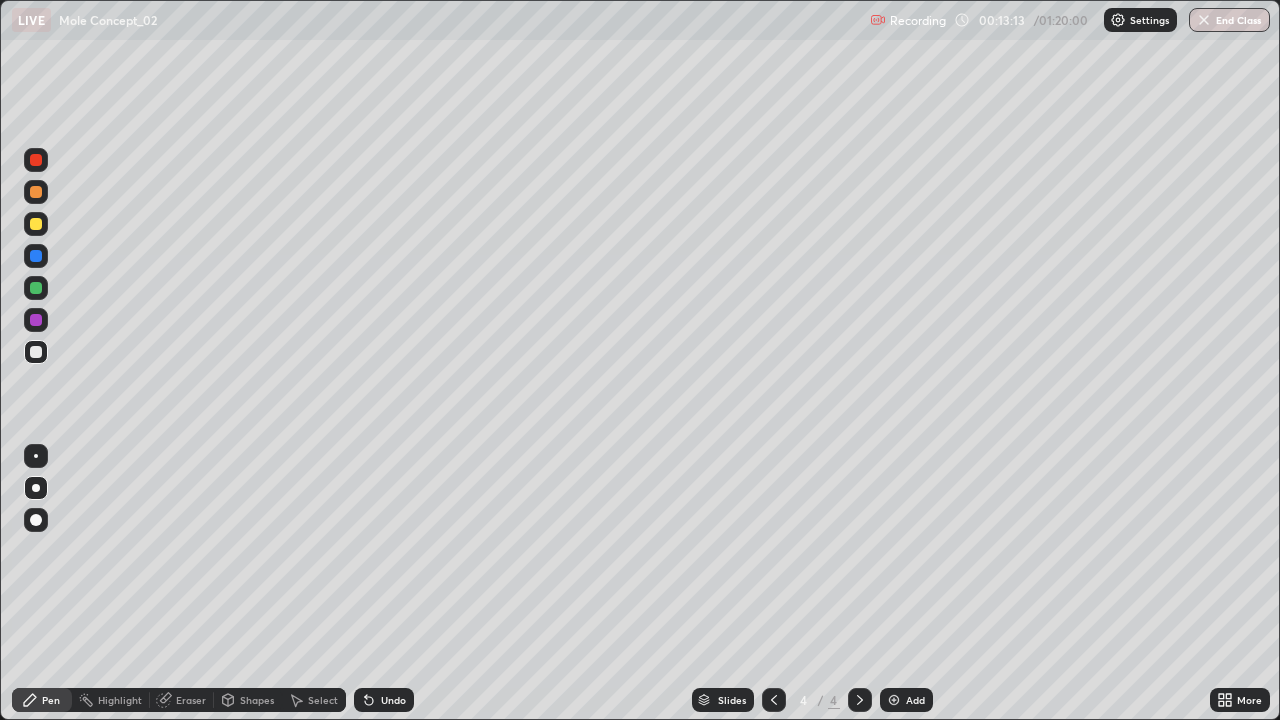 click on "Undo" at bounding box center (393, 700) 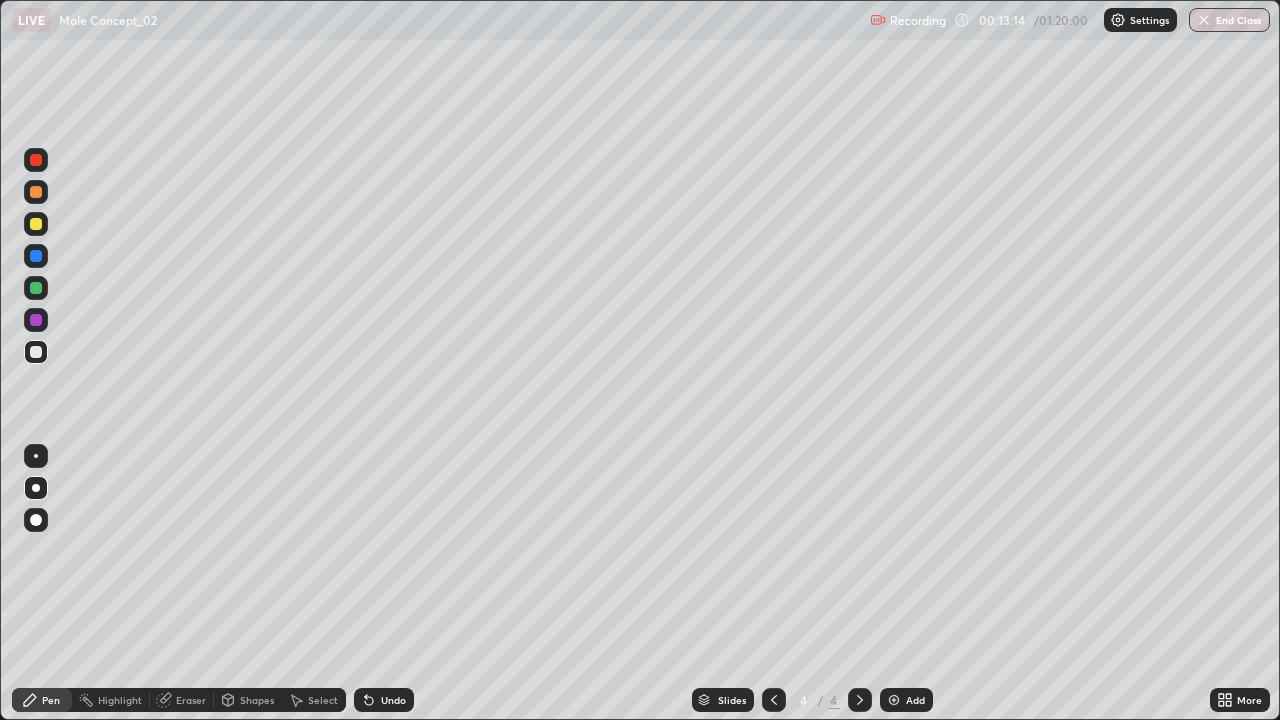 click on "Undo" at bounding box center (393, 700) 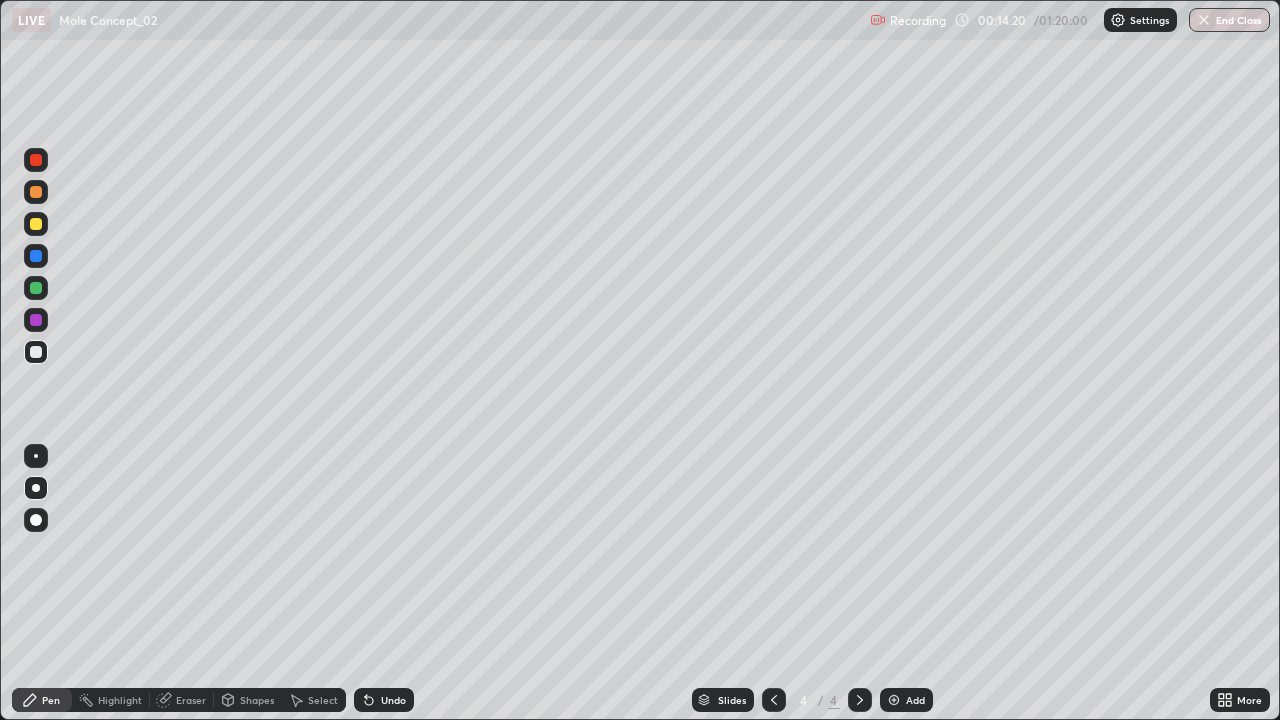 click on "Eraser" at bounding box center [191, 700] 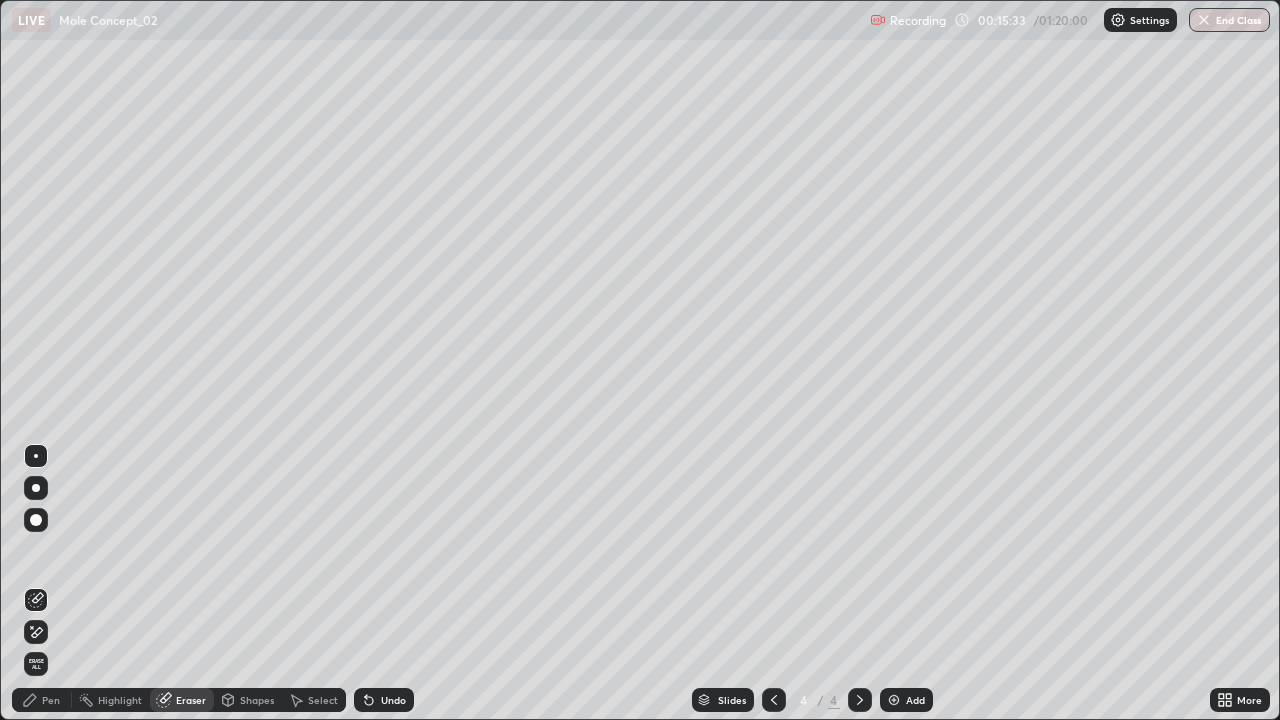 click on "Pen" at bounding box center (42, 700) 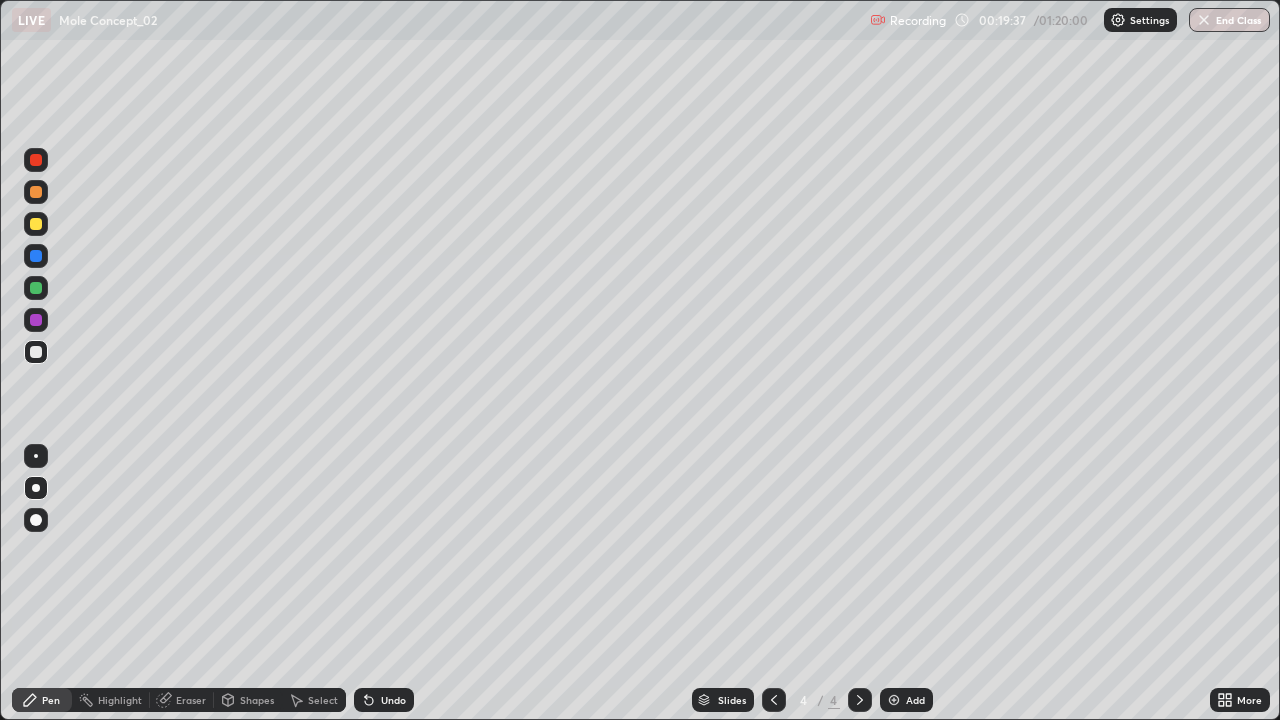 click on "Add" at bounding box center [915, 700] 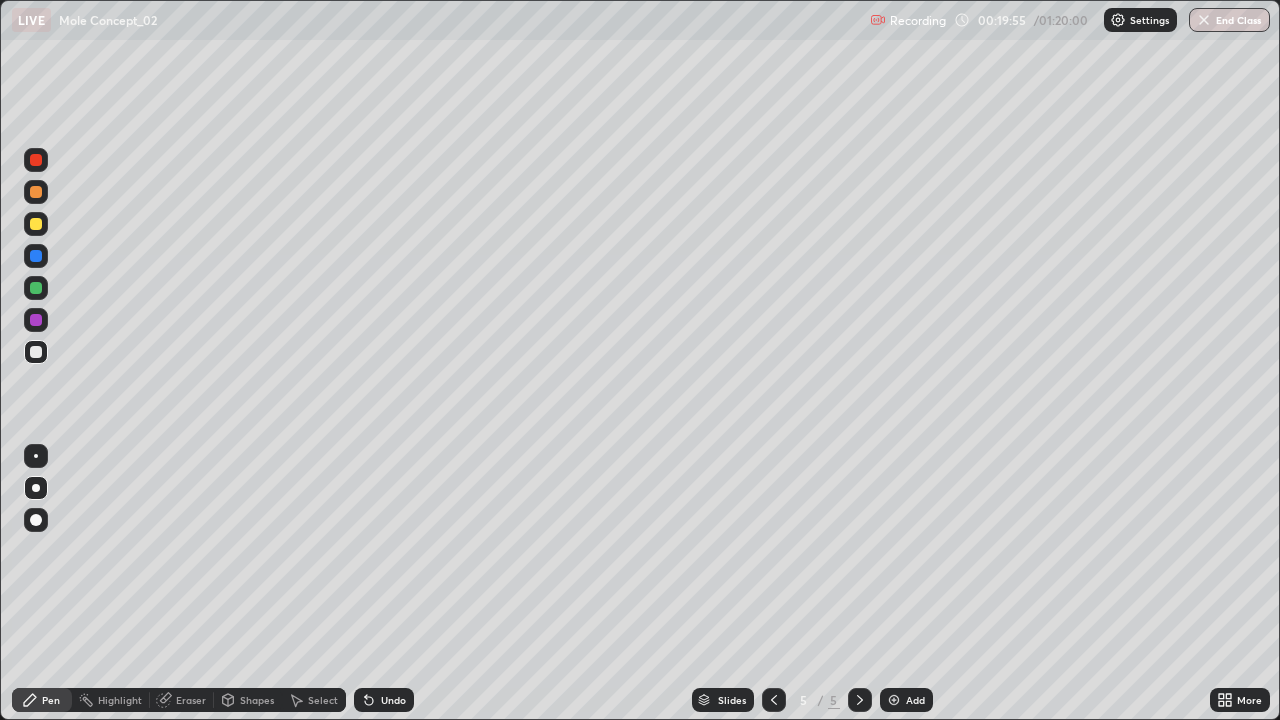 click on "Undo" at bounding box center (384, 700) 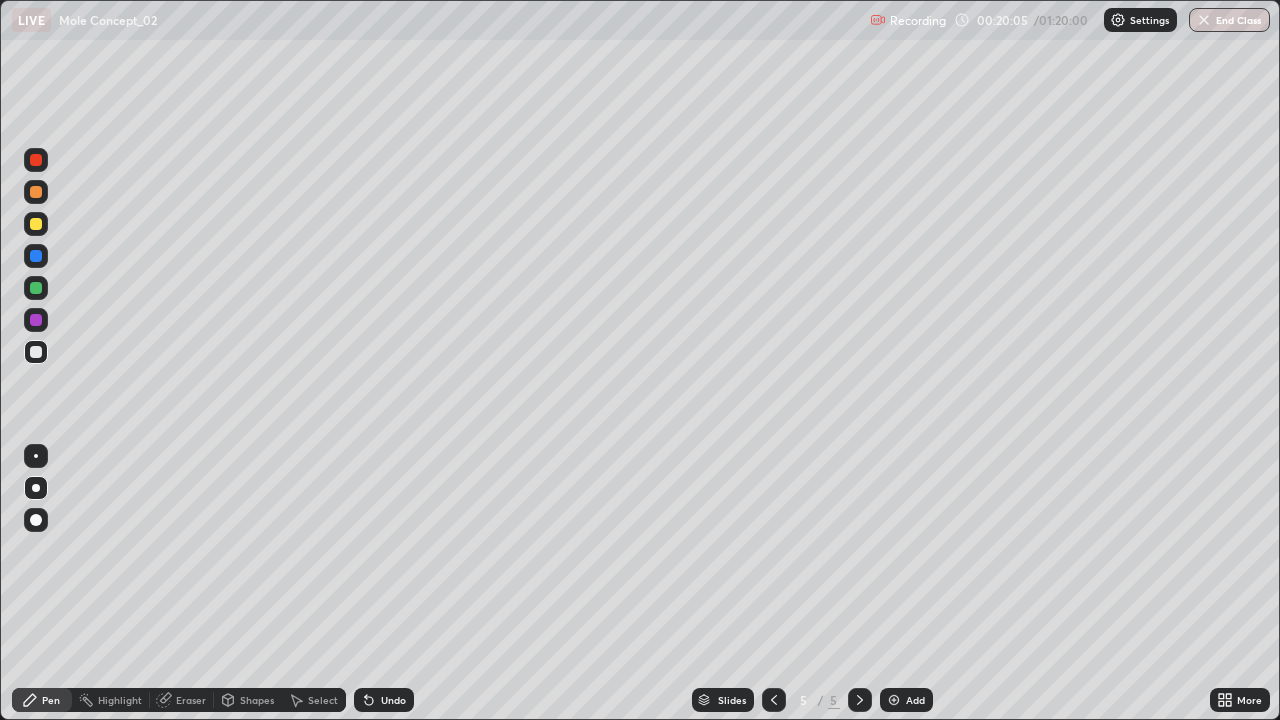click on "Undo" at bounding box center (384, 700) 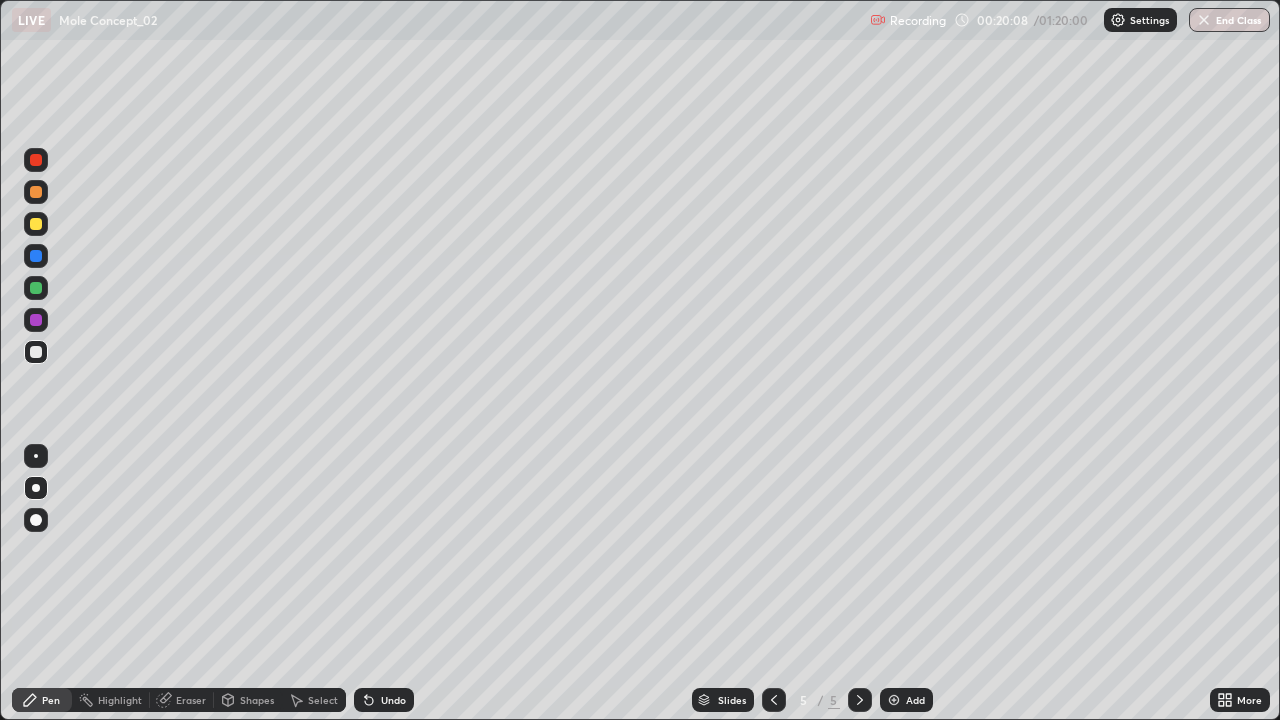 click on "Undo" at bounding box center [393, 700] 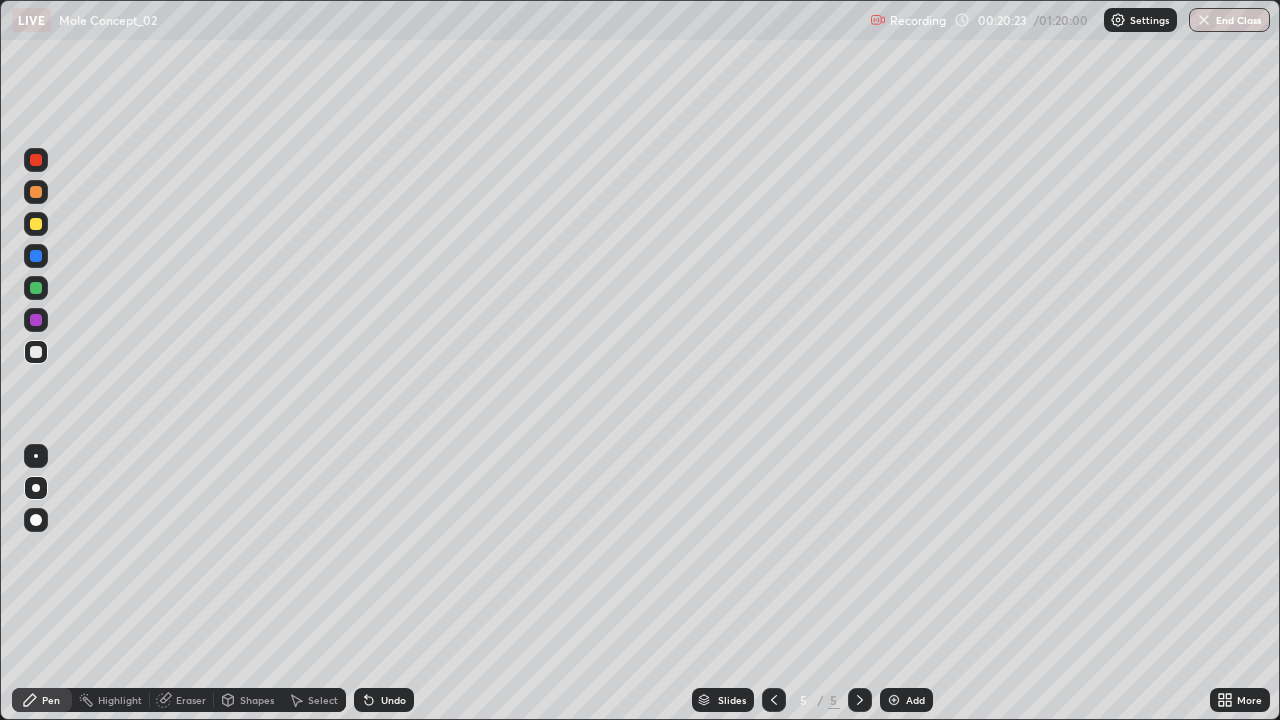 click on "Undo" at bounding box center (393, 700) 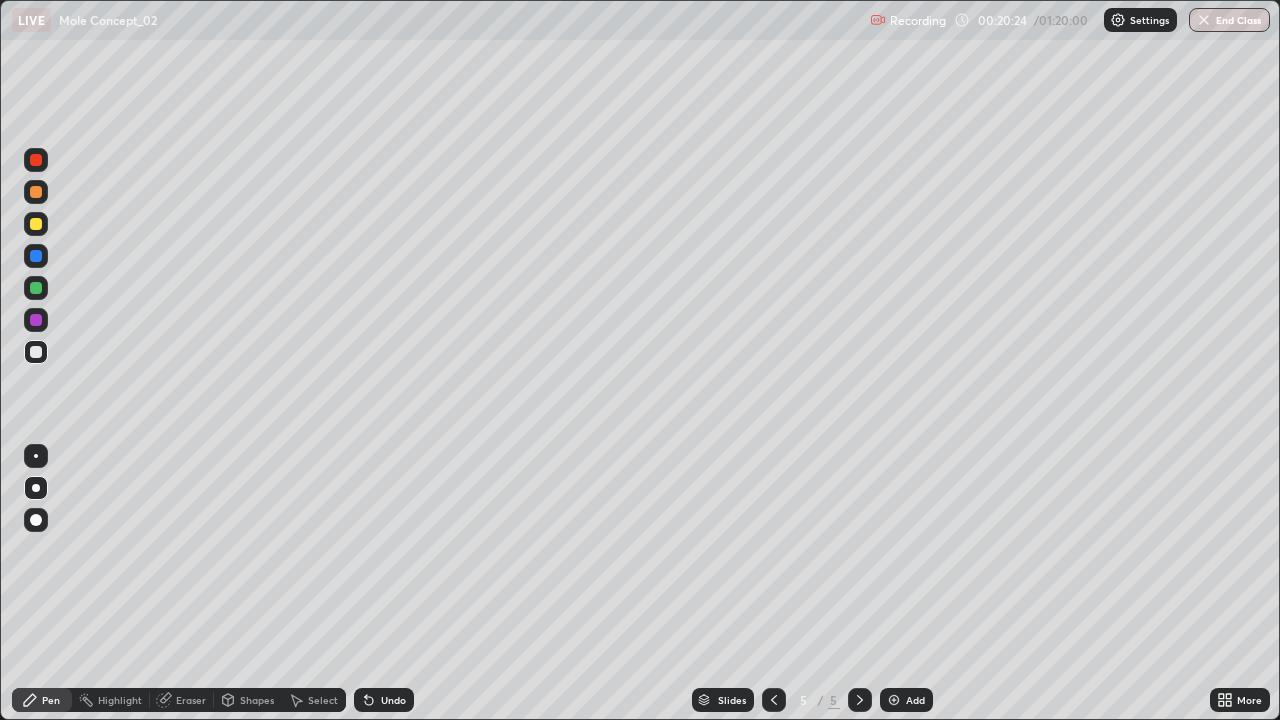 click 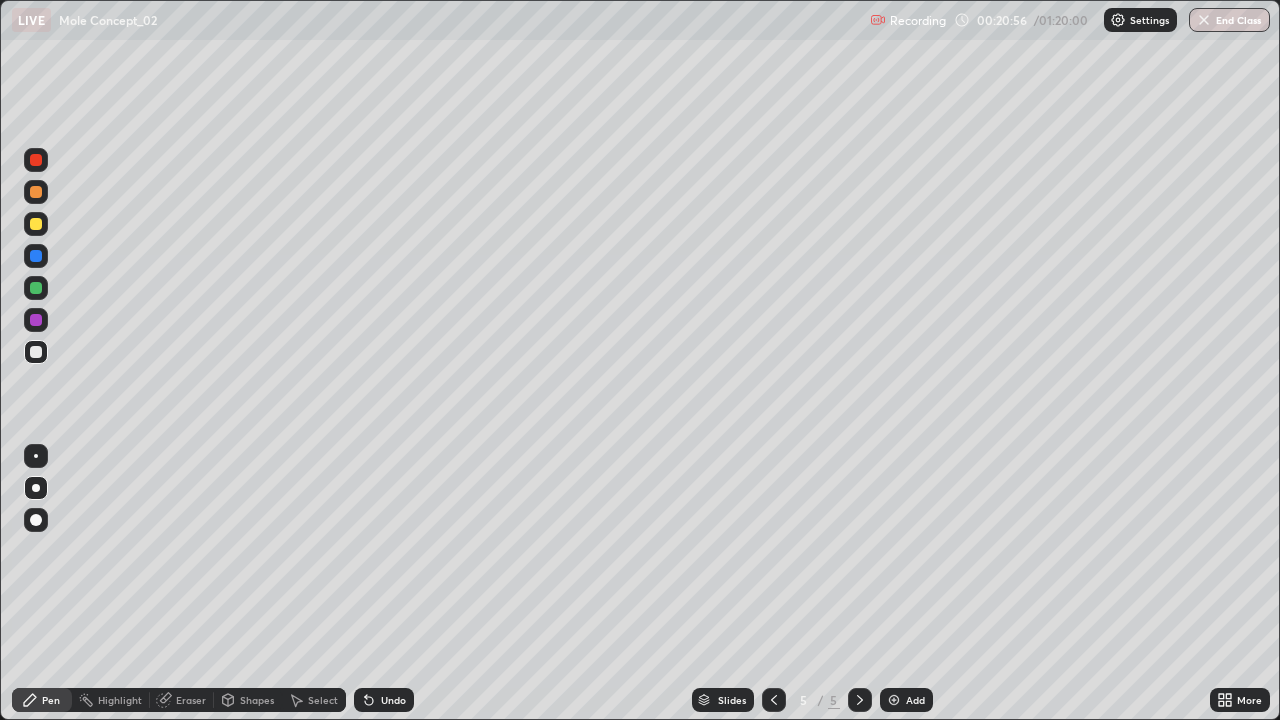 click on "Shapes" at bounding box center (257, 700) 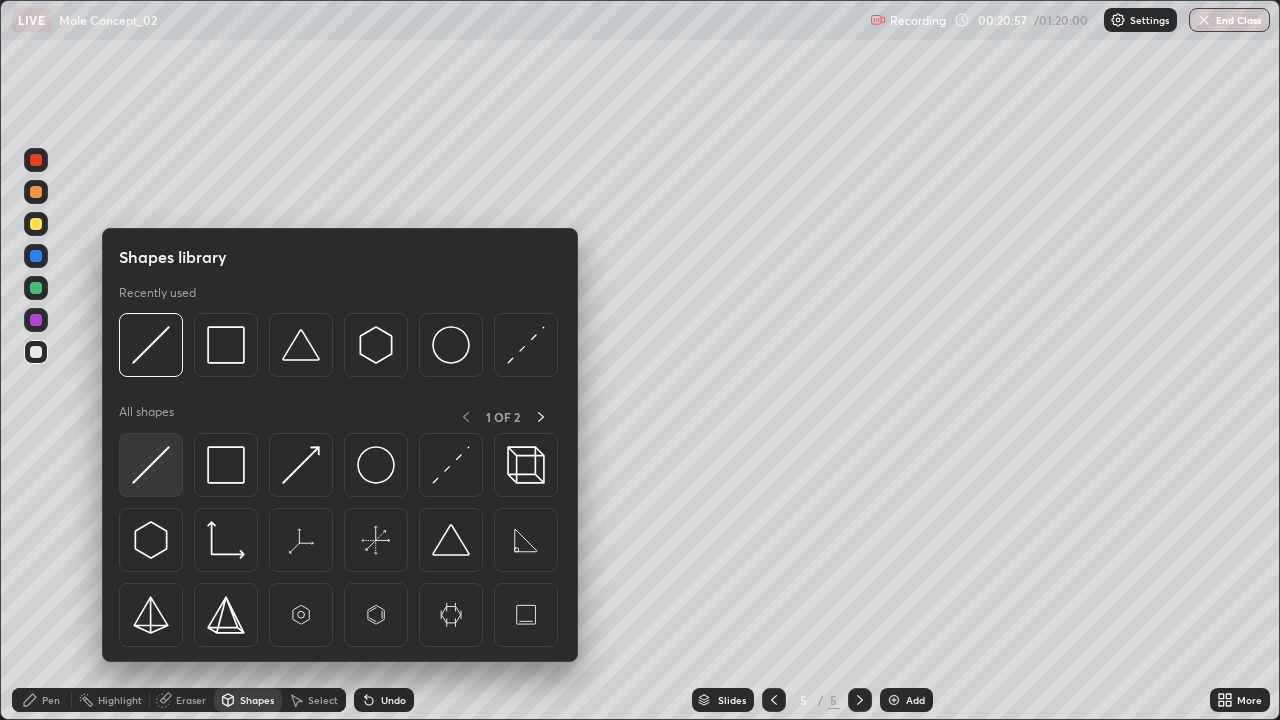 click at bounding box center (151, 465) 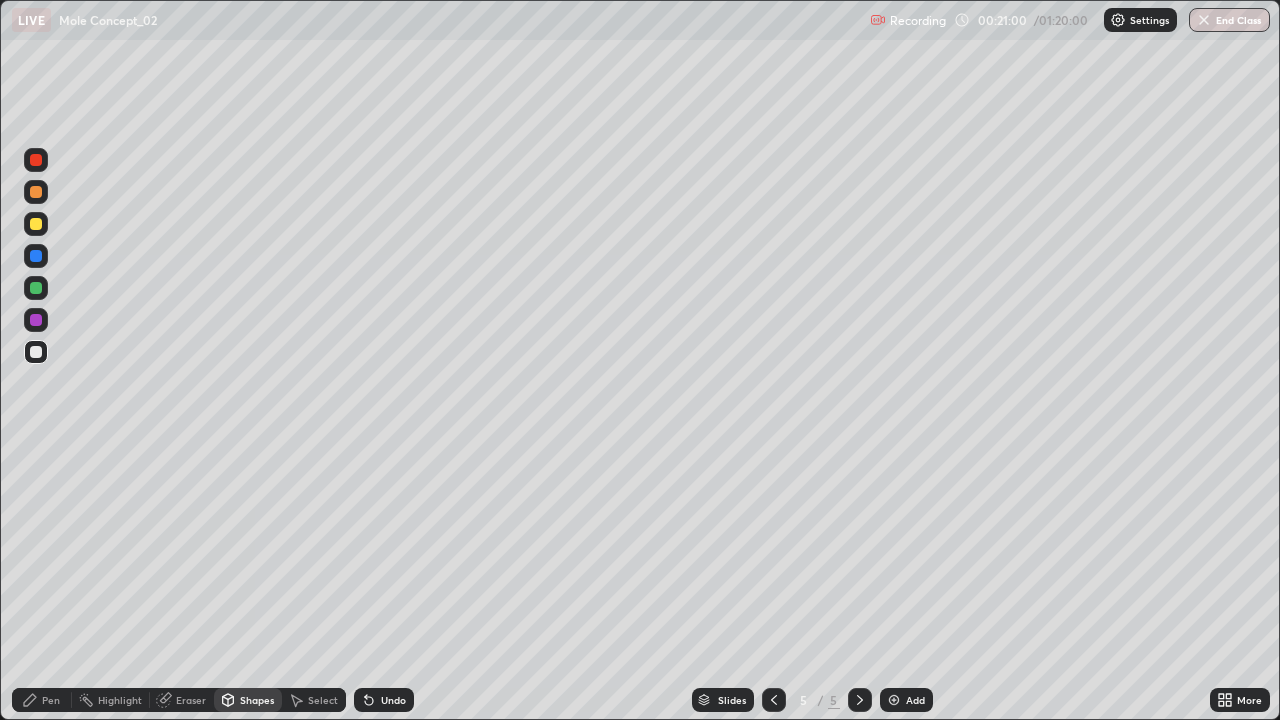 click on "Pen" at bounding box center [51, 700] 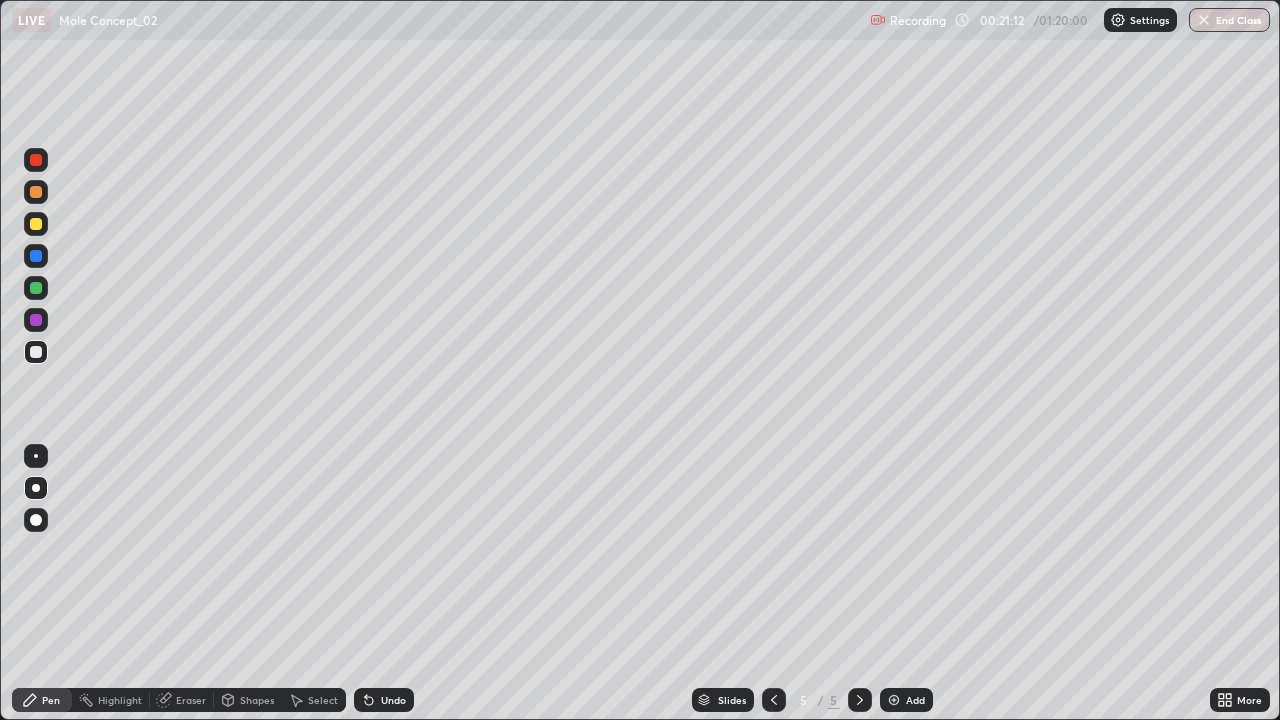 click on "Undo" at bounding box center (393, 700) 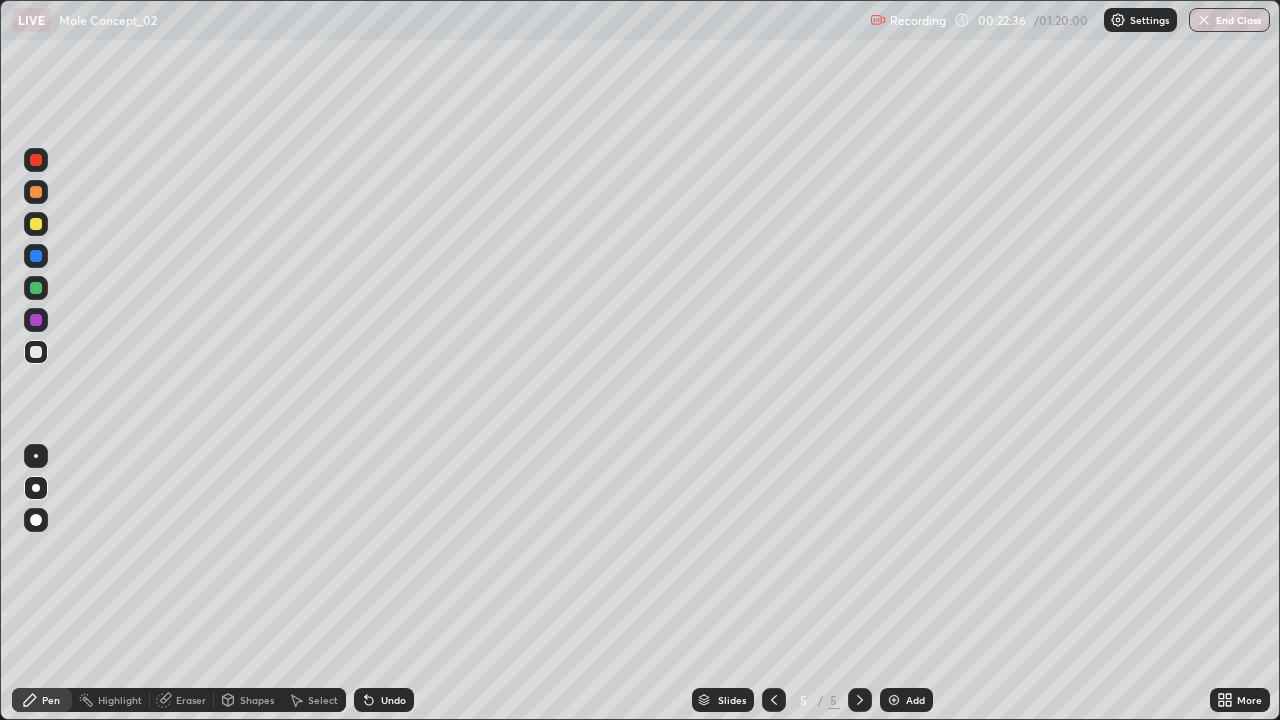 click on "Add" at bounding box center (915, 700) 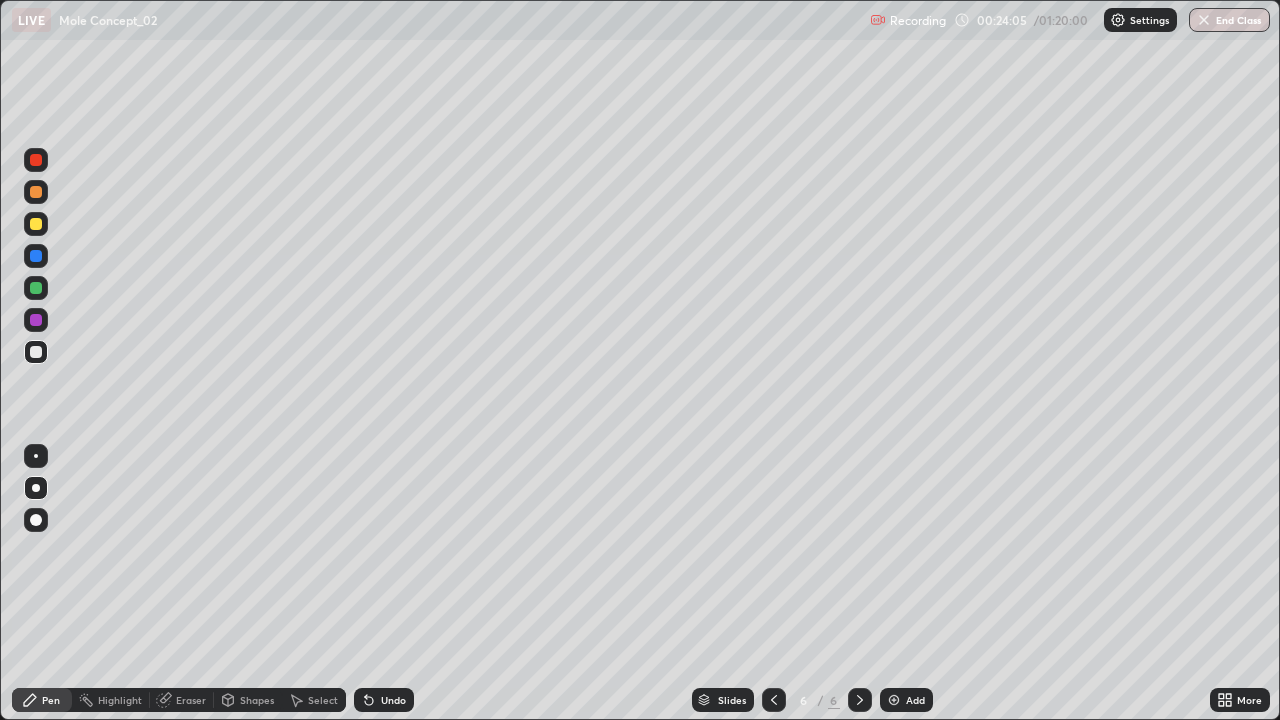 click on "Shapes" at bounding box center [257, 700] 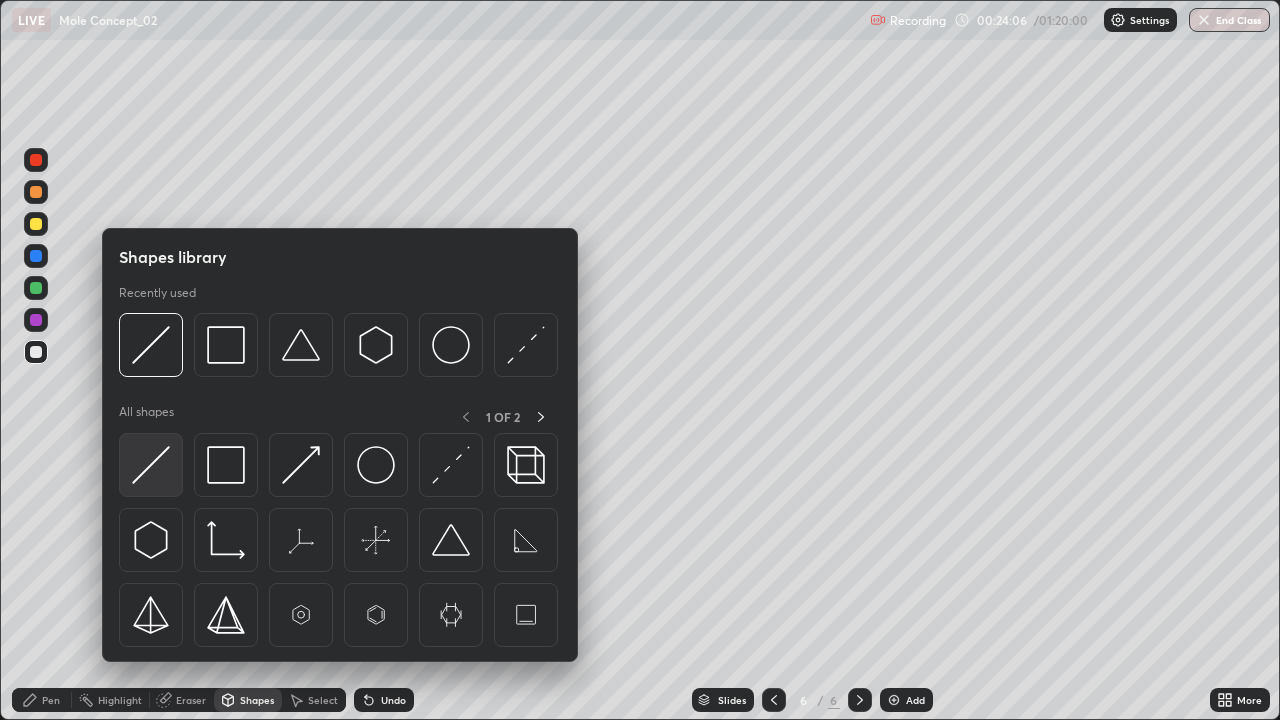 click at bounding box center (151, 465) 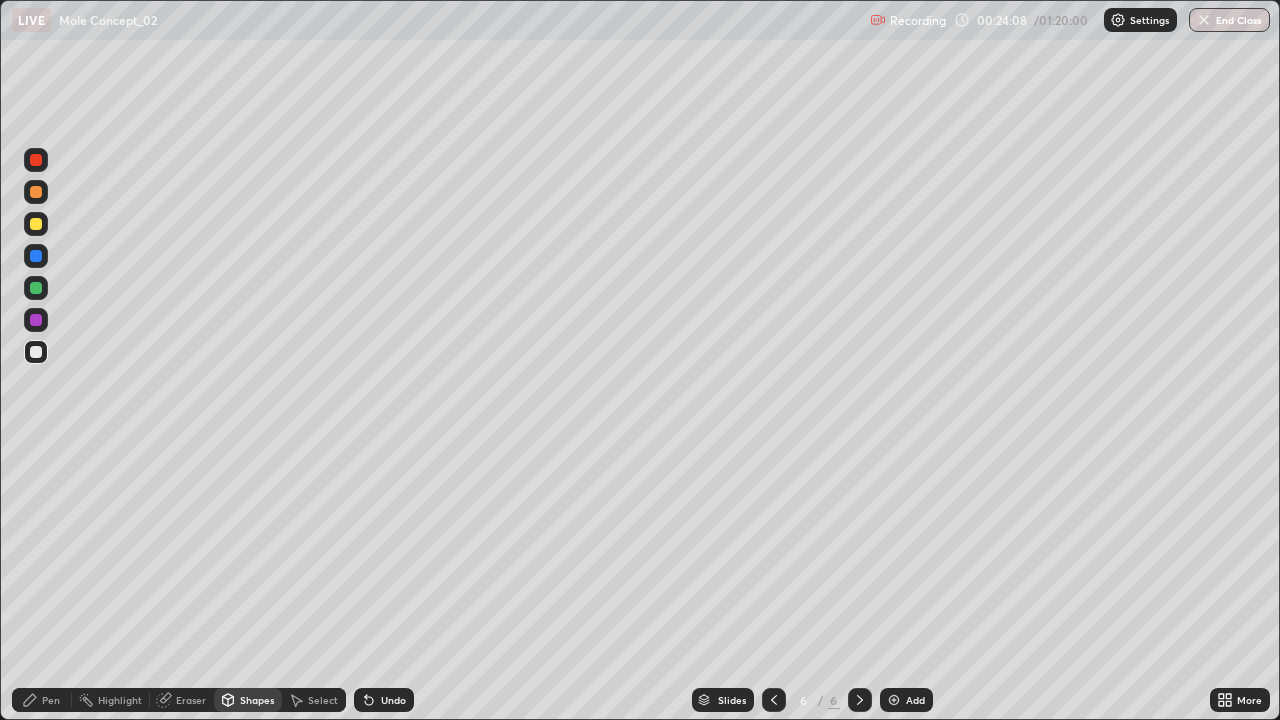 click on "Pen" at bounding box center [42, 700] 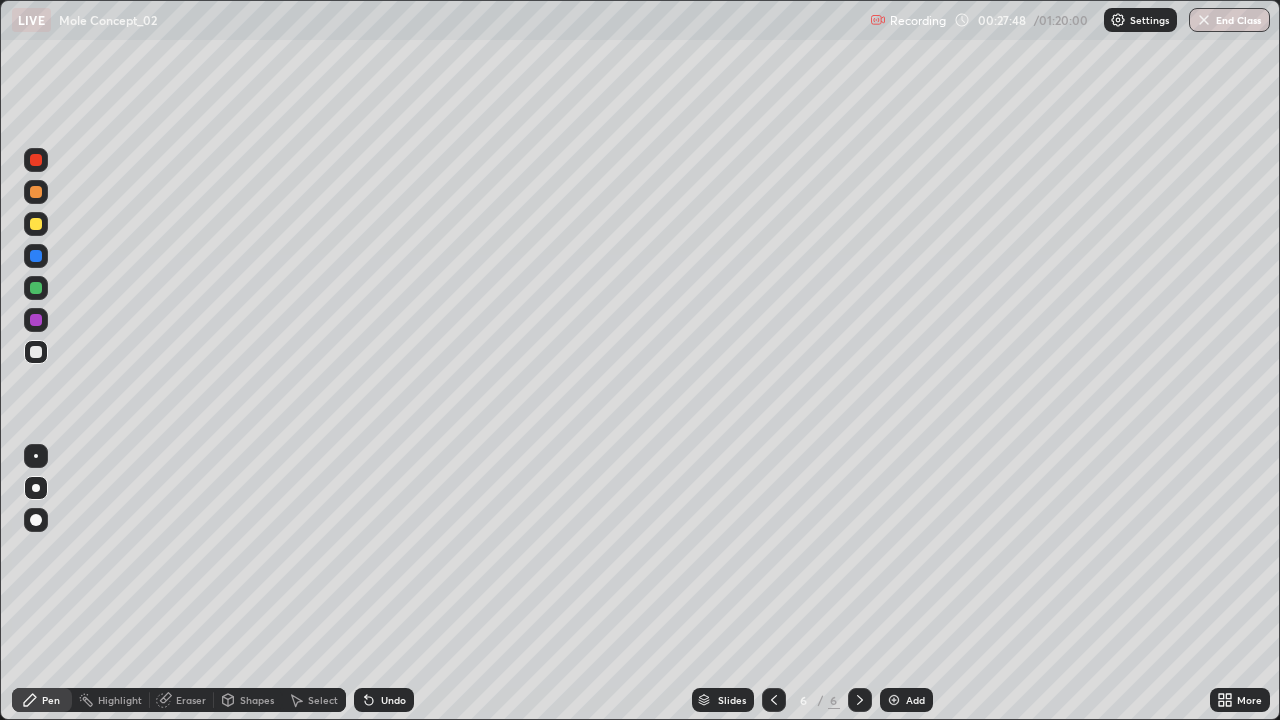 click on "Add" at bounding box center (915, 700) 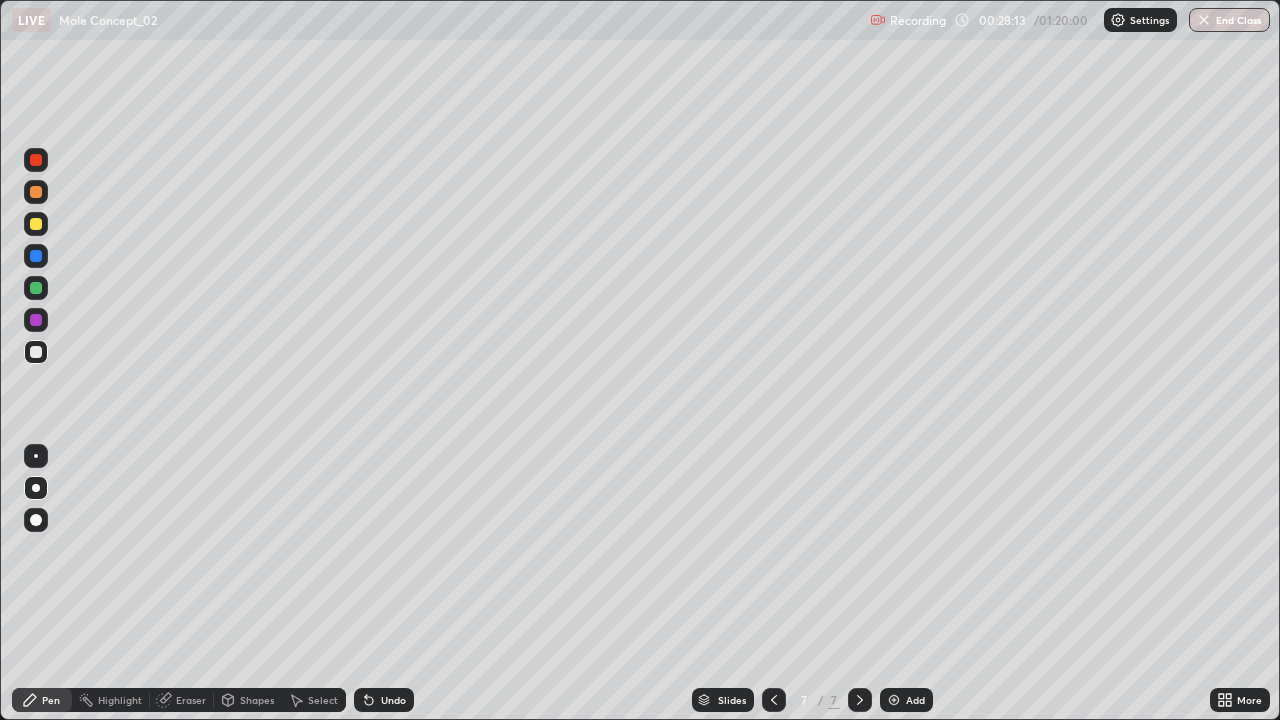 click on "Undo" at bounding box center [393, 700] 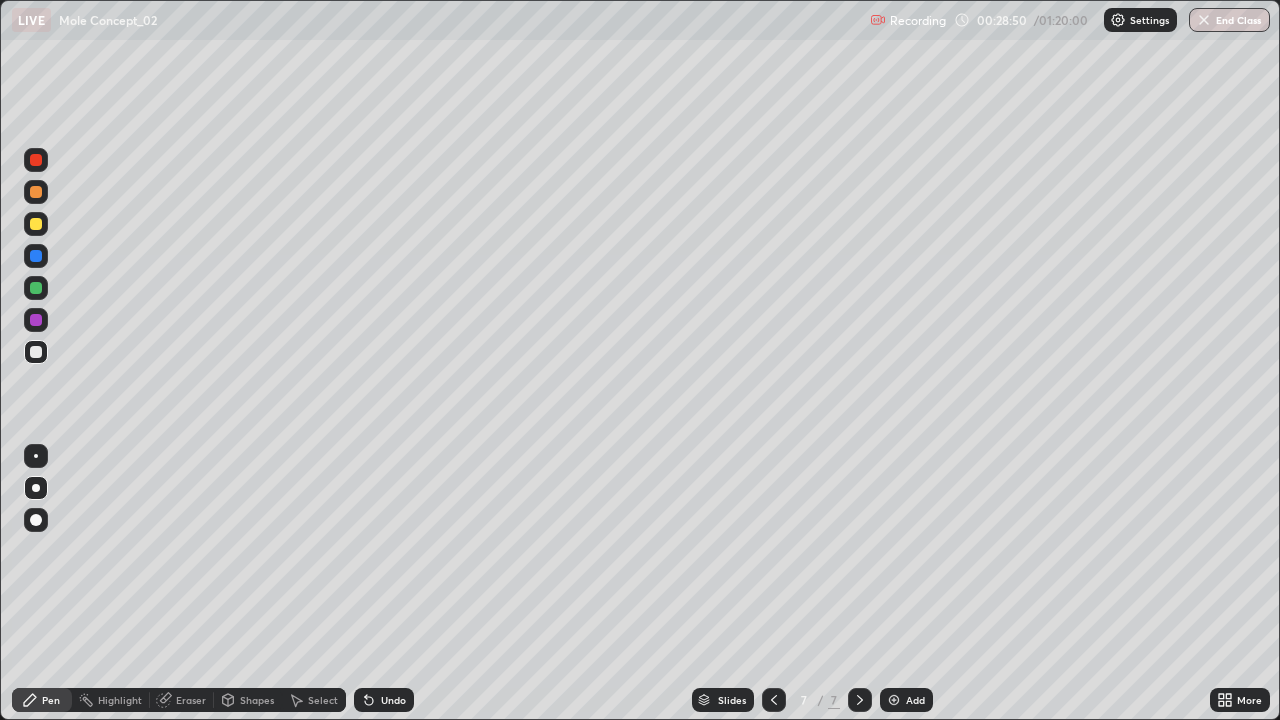 click on "Eraser" at bounding box center [191, 700] 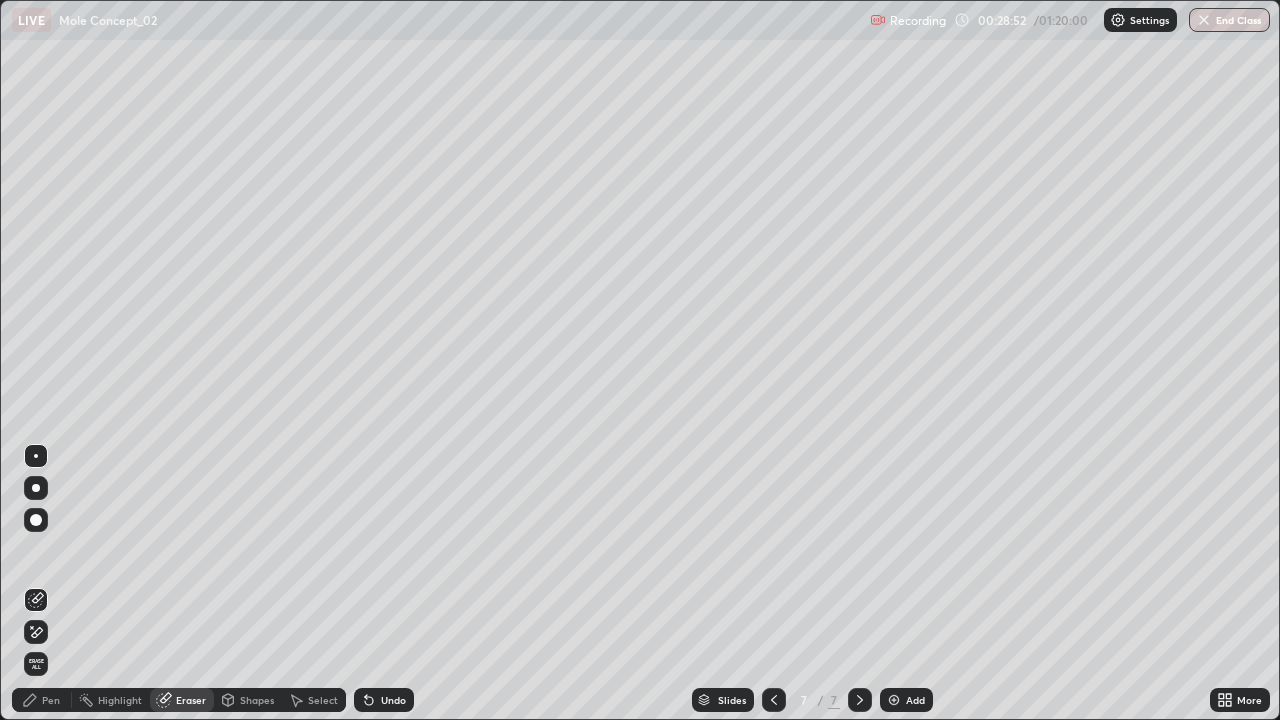click on "Pen" at bounding box center [42, 700] 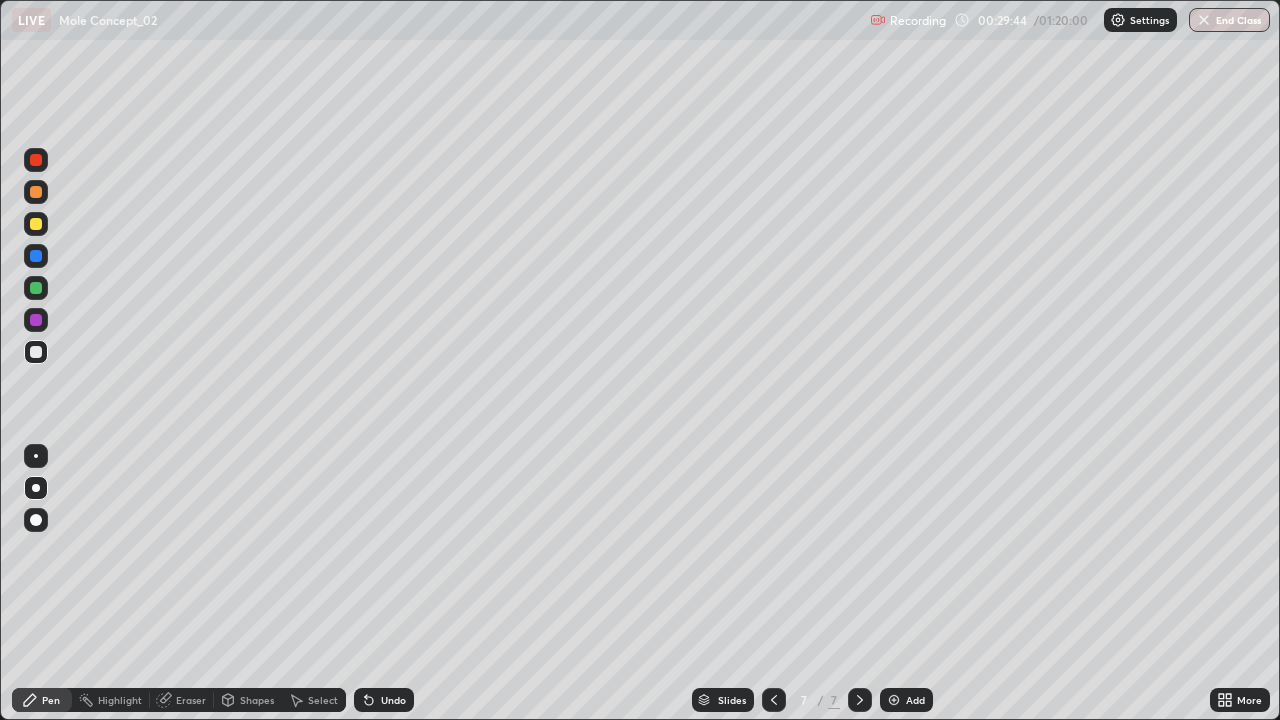 click on "Undo" at bounding box center [384, 700] 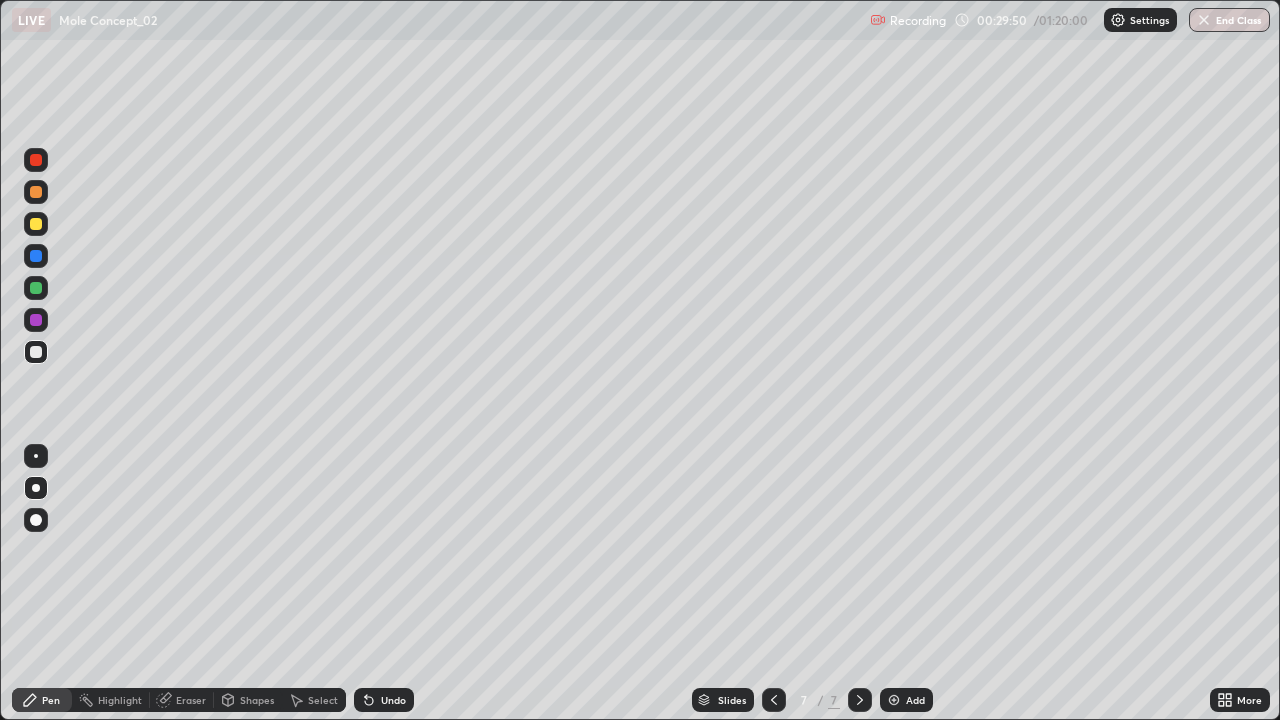 click on "Undo" at bounding box center (384, 700) 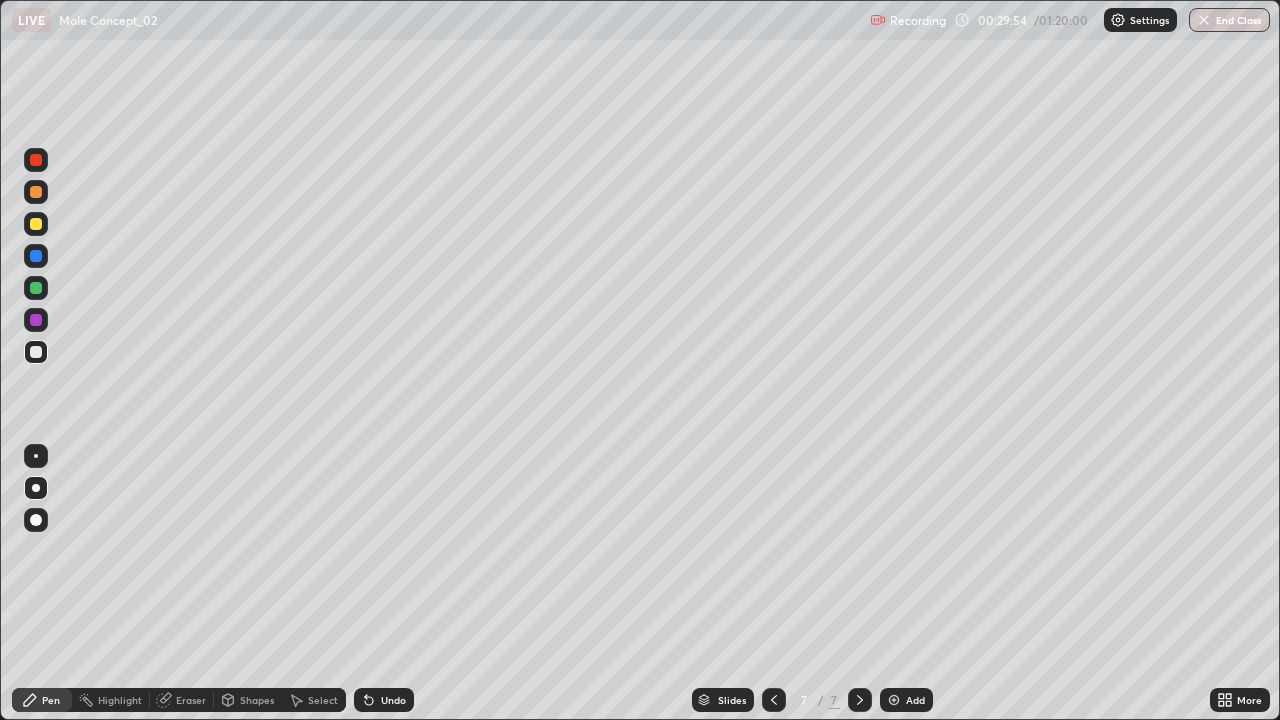 click on "Undo" at bounding box center [393, 700] 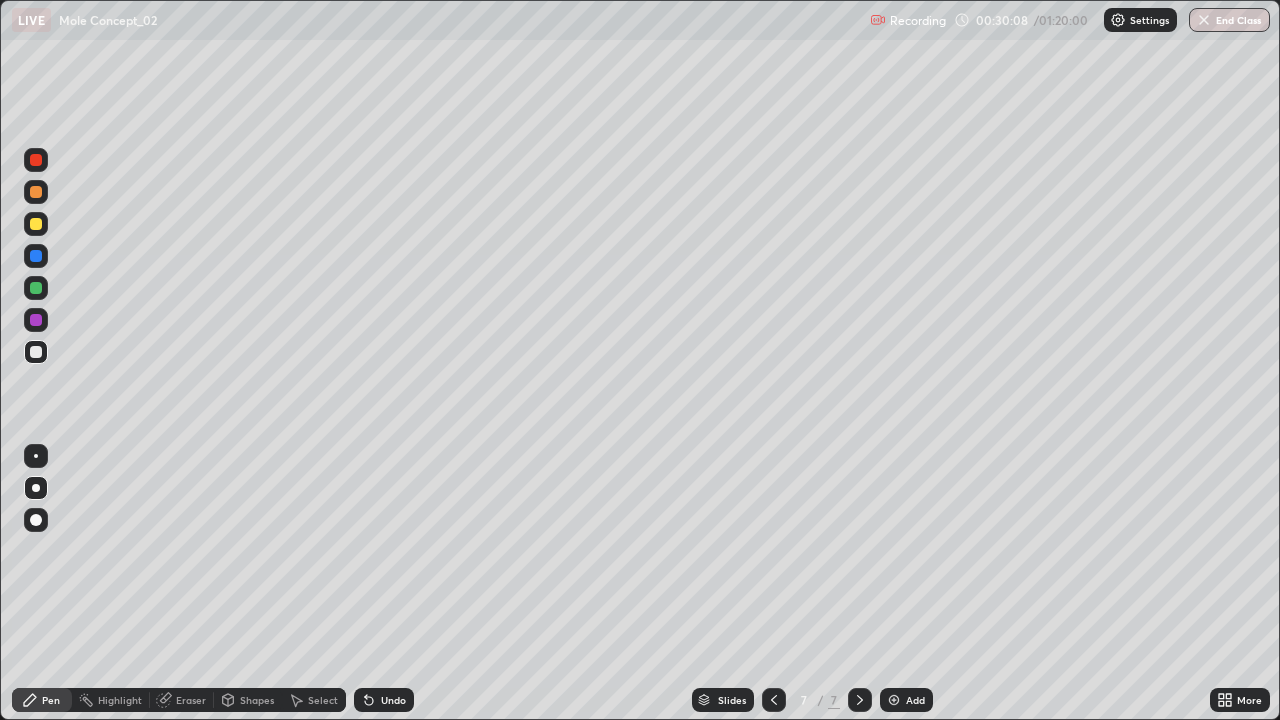 click on "Undo" at bounding box center [384, 700] 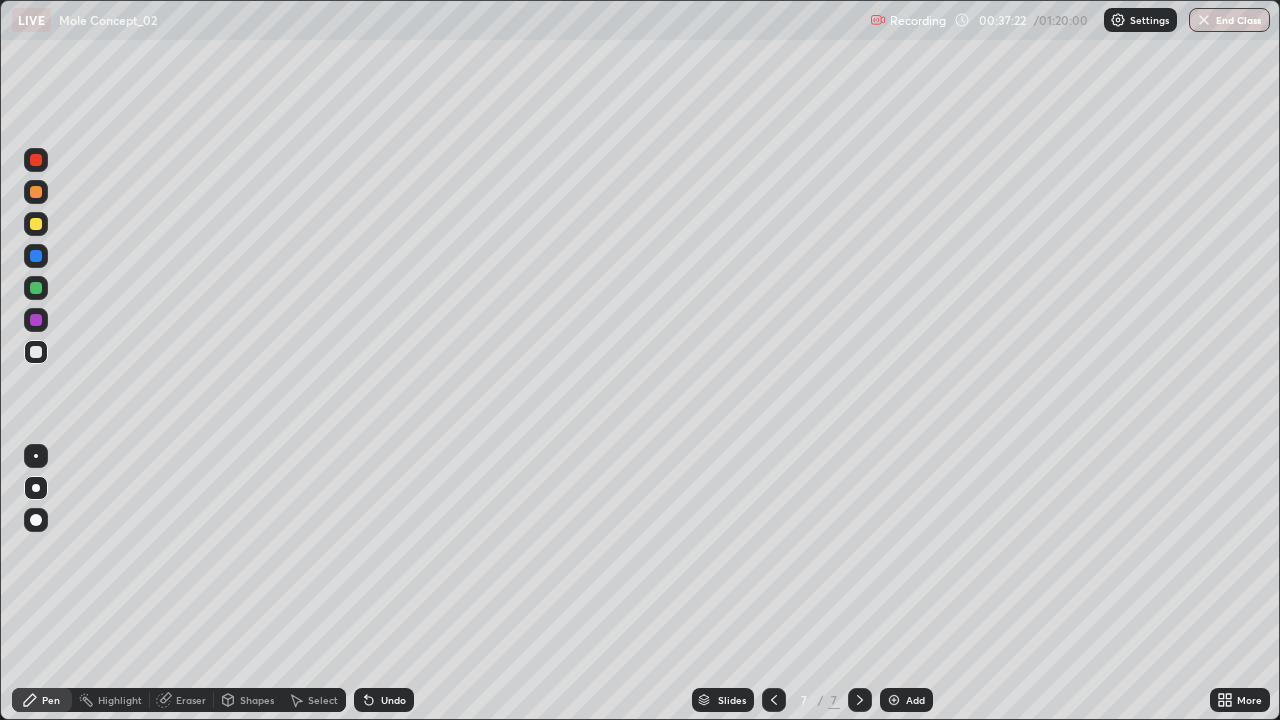click on "Add" at bounding box center (915, 700) 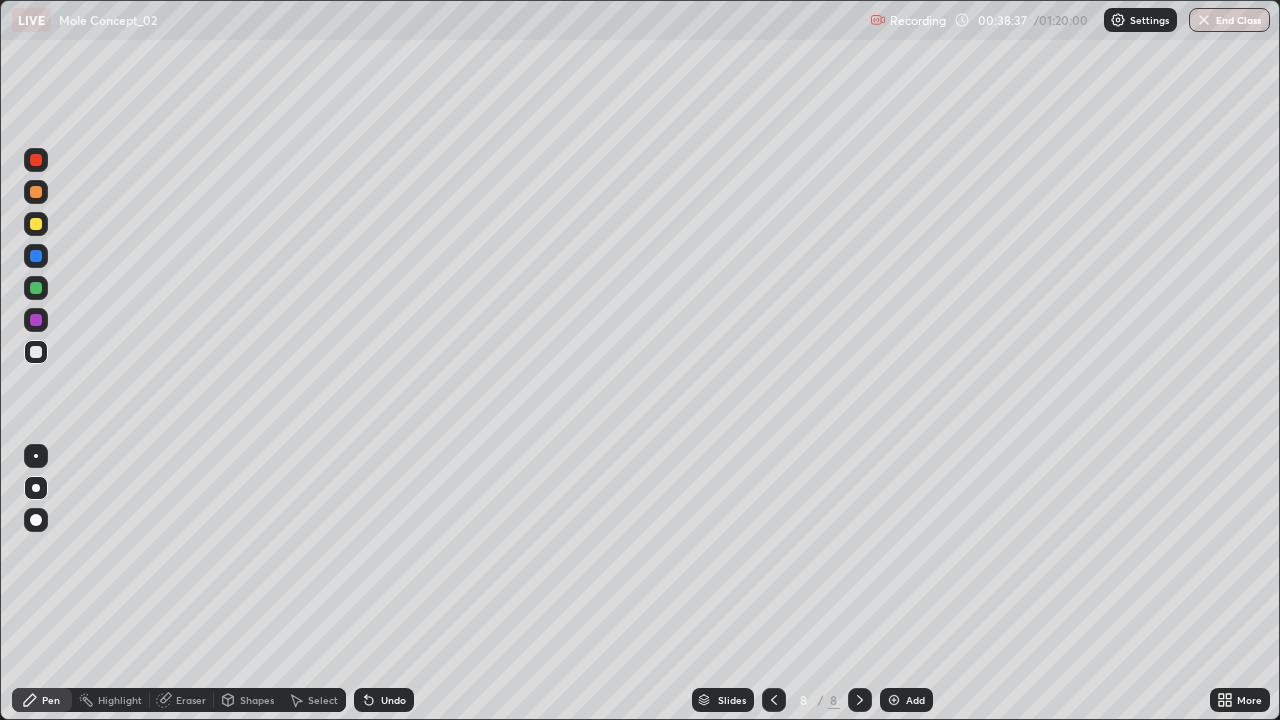 click at bounding box center [36, 352] 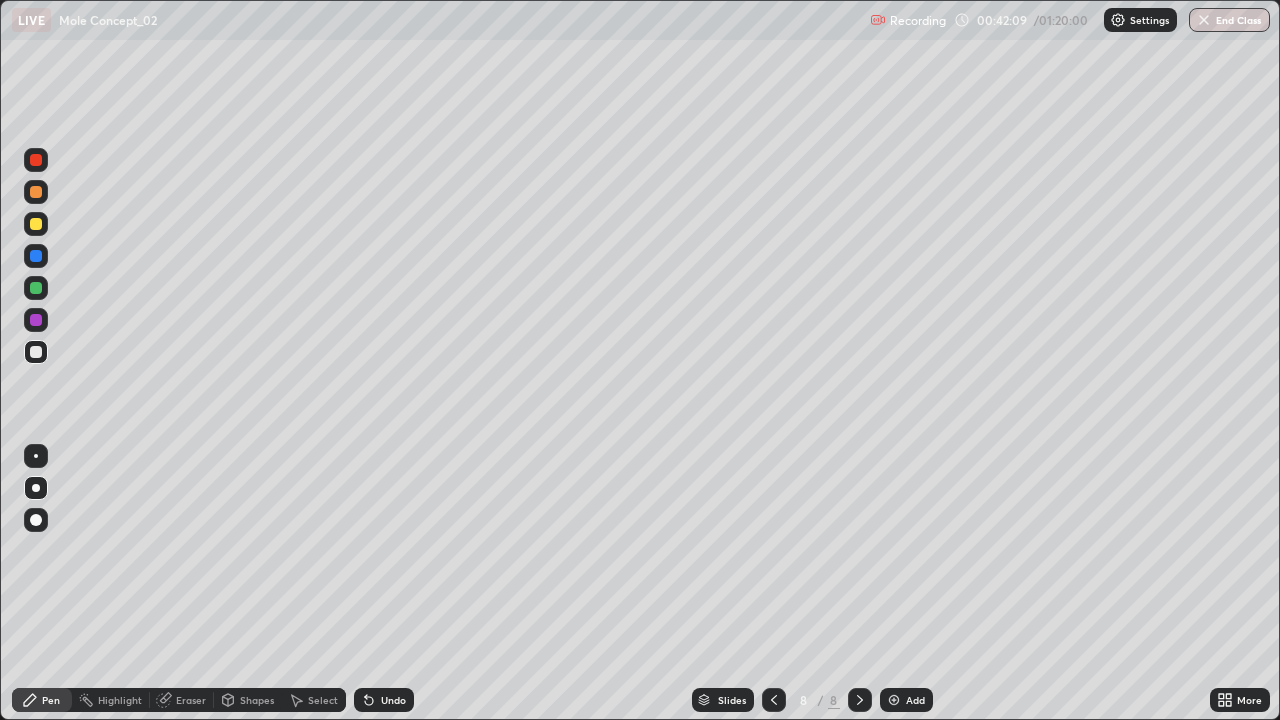 click on "Undo" at bounding box center (384, 700) 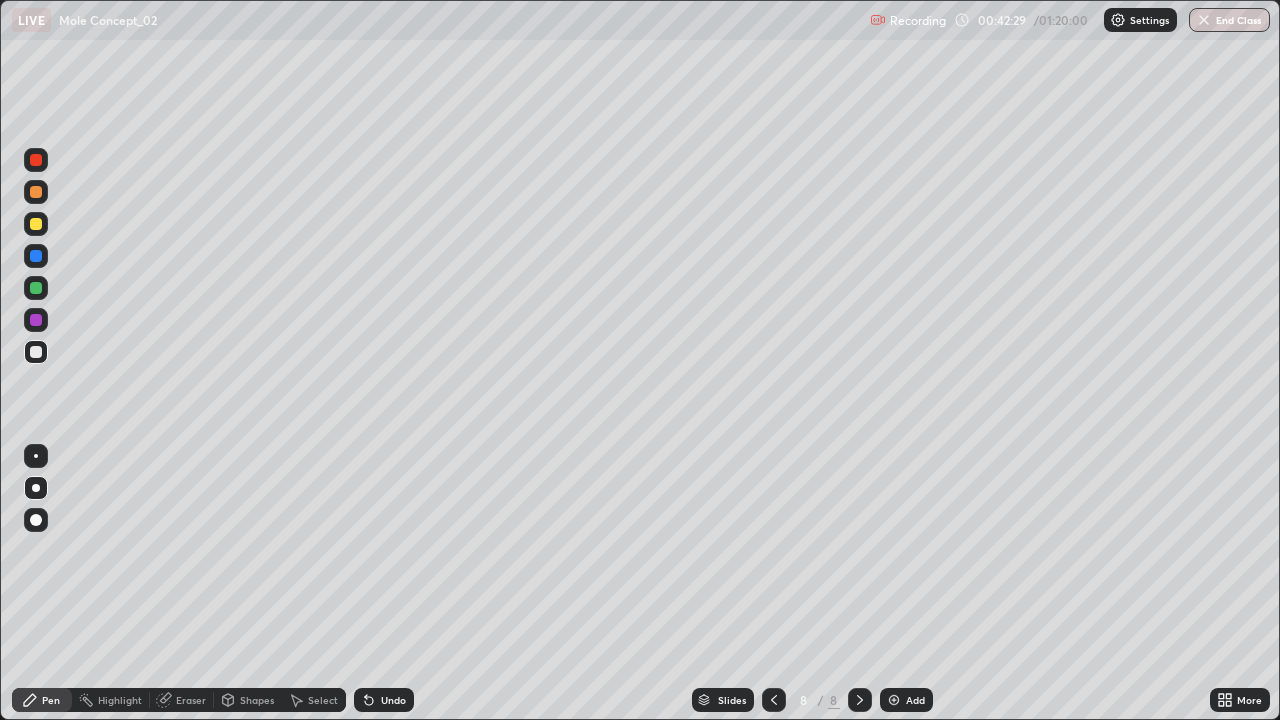 click on "Undo" at bounding box center [393, 700] 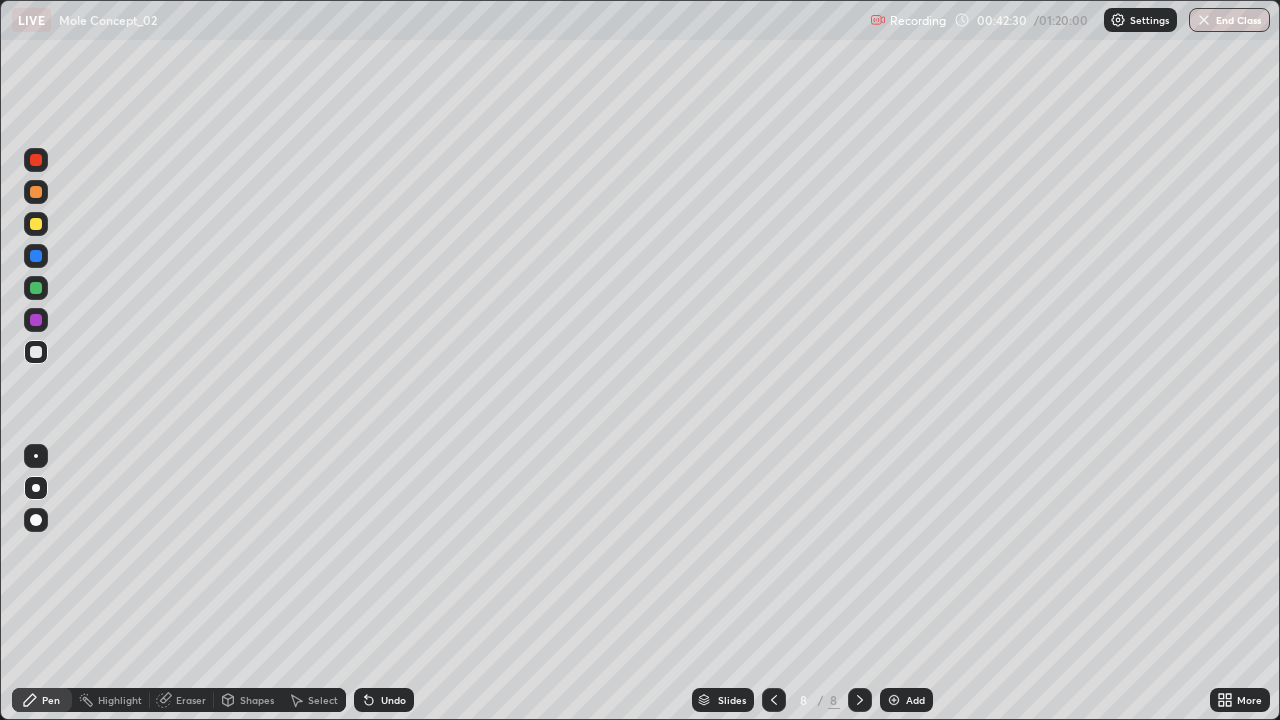 click on "Undo" at bounding box center [384, 700] 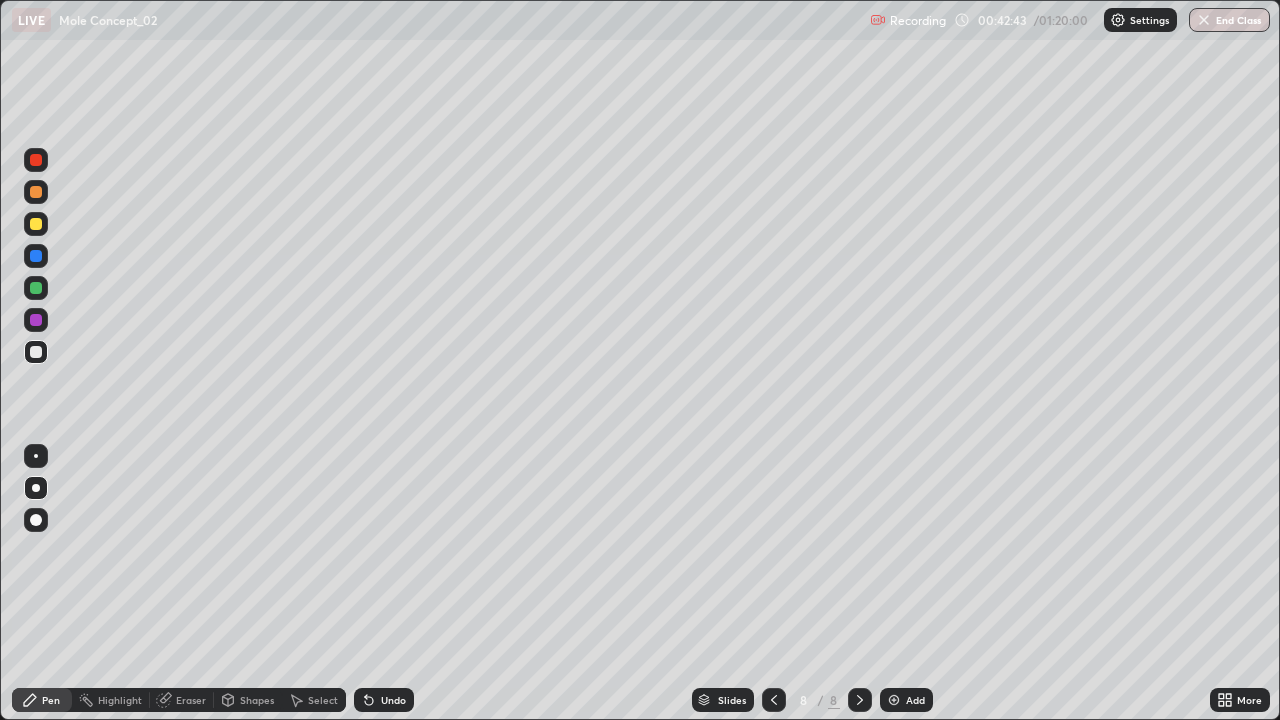 click on "Undo" at bounding box center [384, 700] 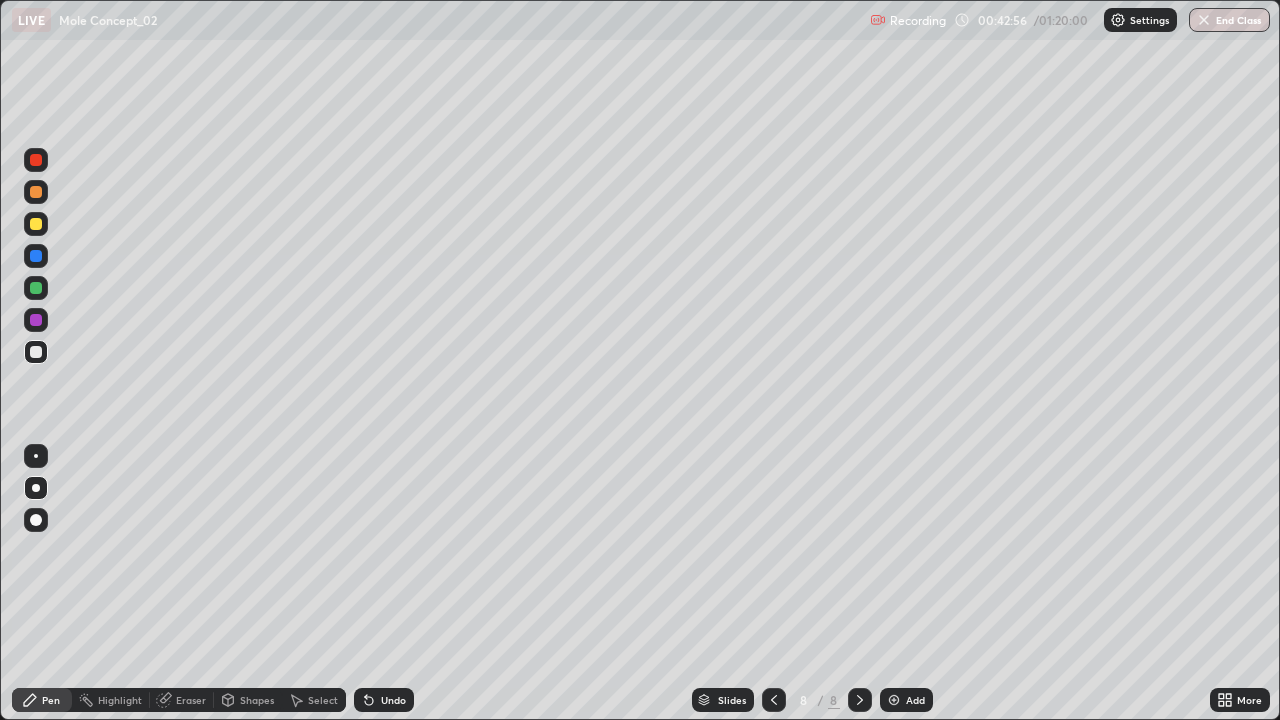 click on "Undo" at bounding box center (384, 700) 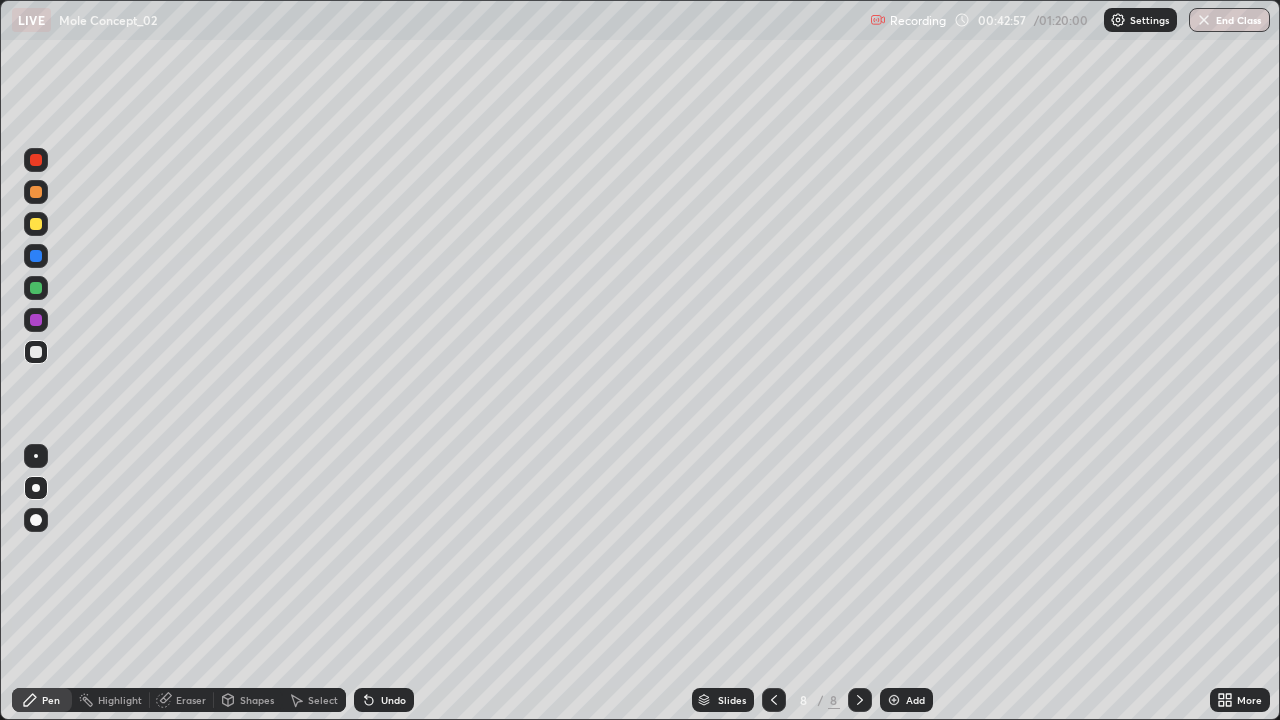 click on "Undo" at bounding box center [384, 700] 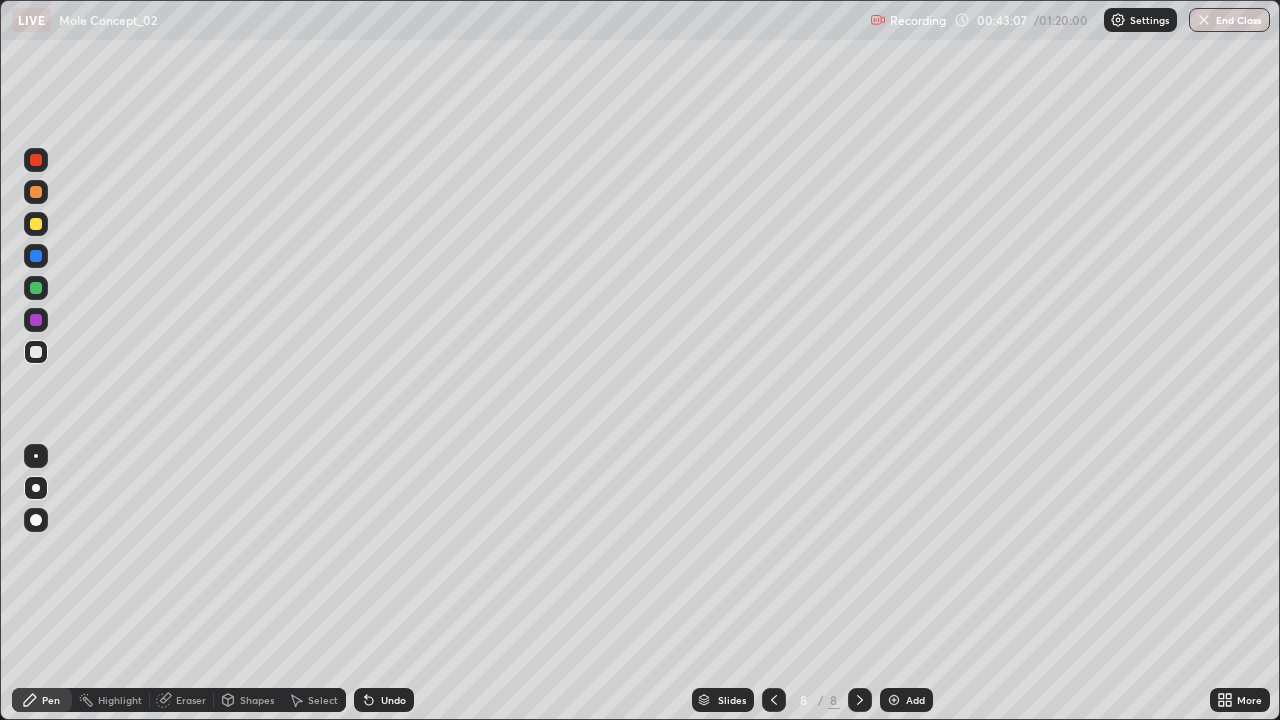 click on "Eraser" at bounding box center (191, 700) 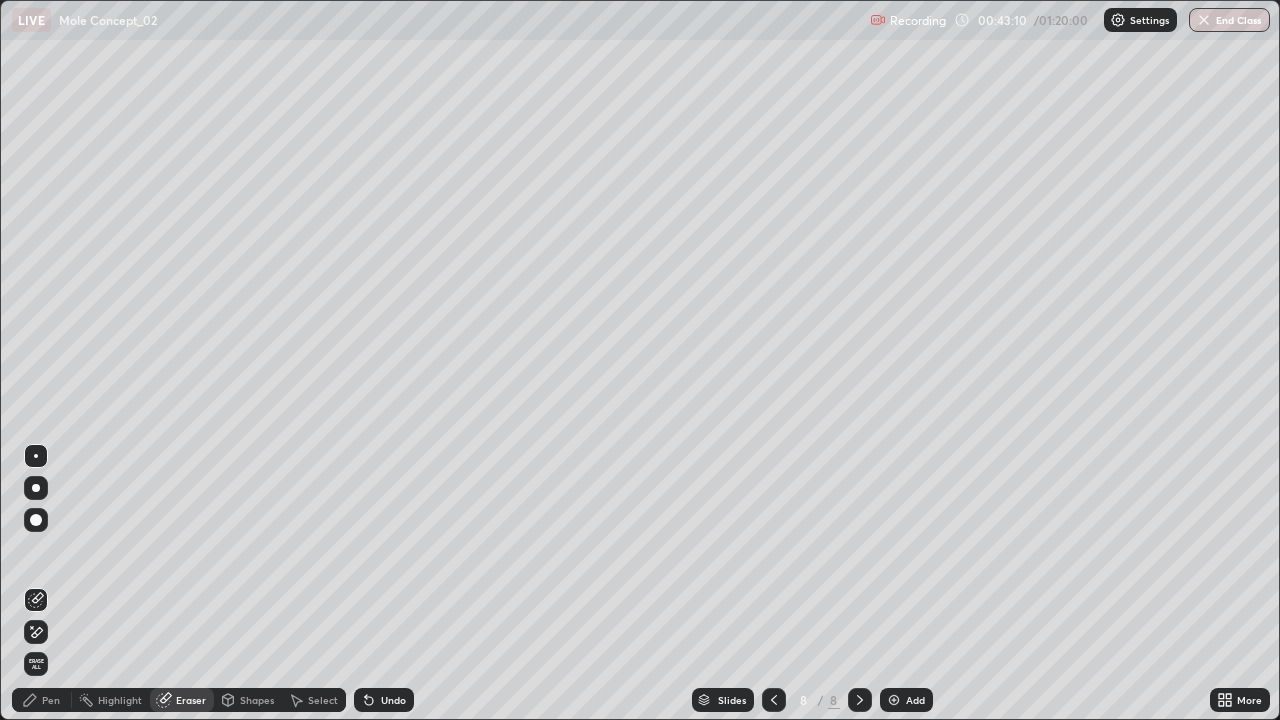click on "Pen" at bounding box center (42, 700) 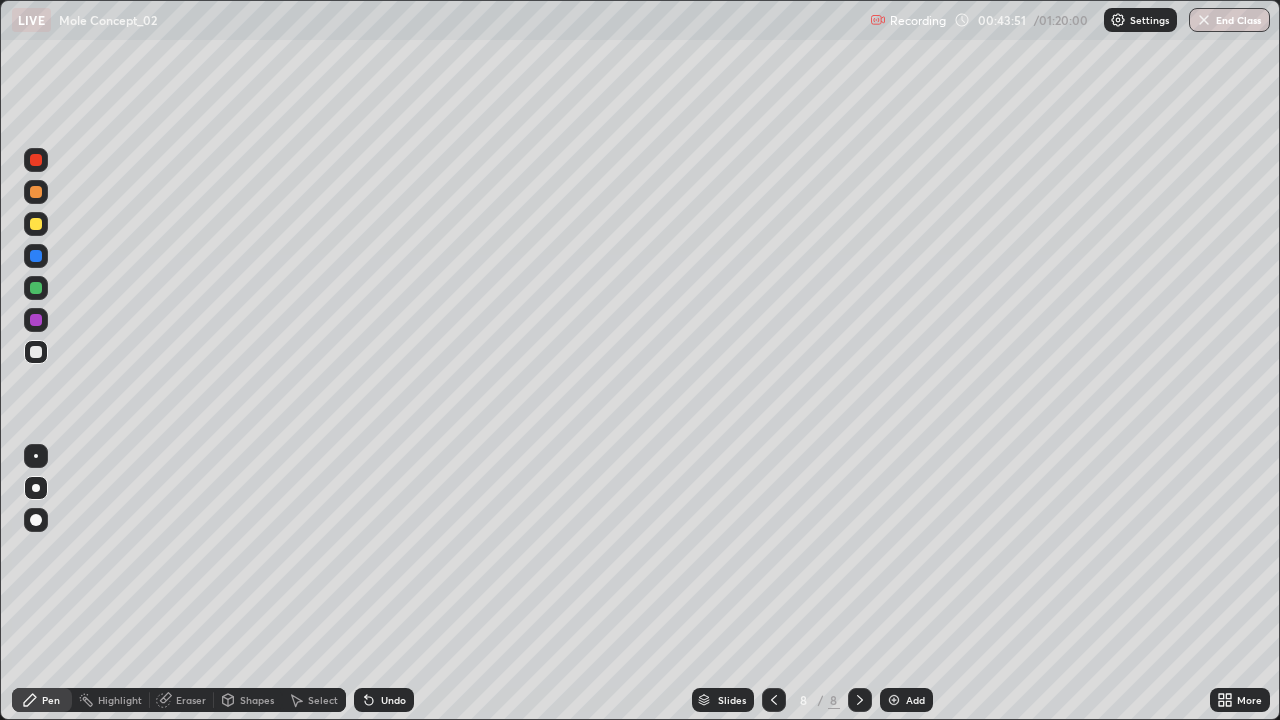 click at bounding box center [894, 700] 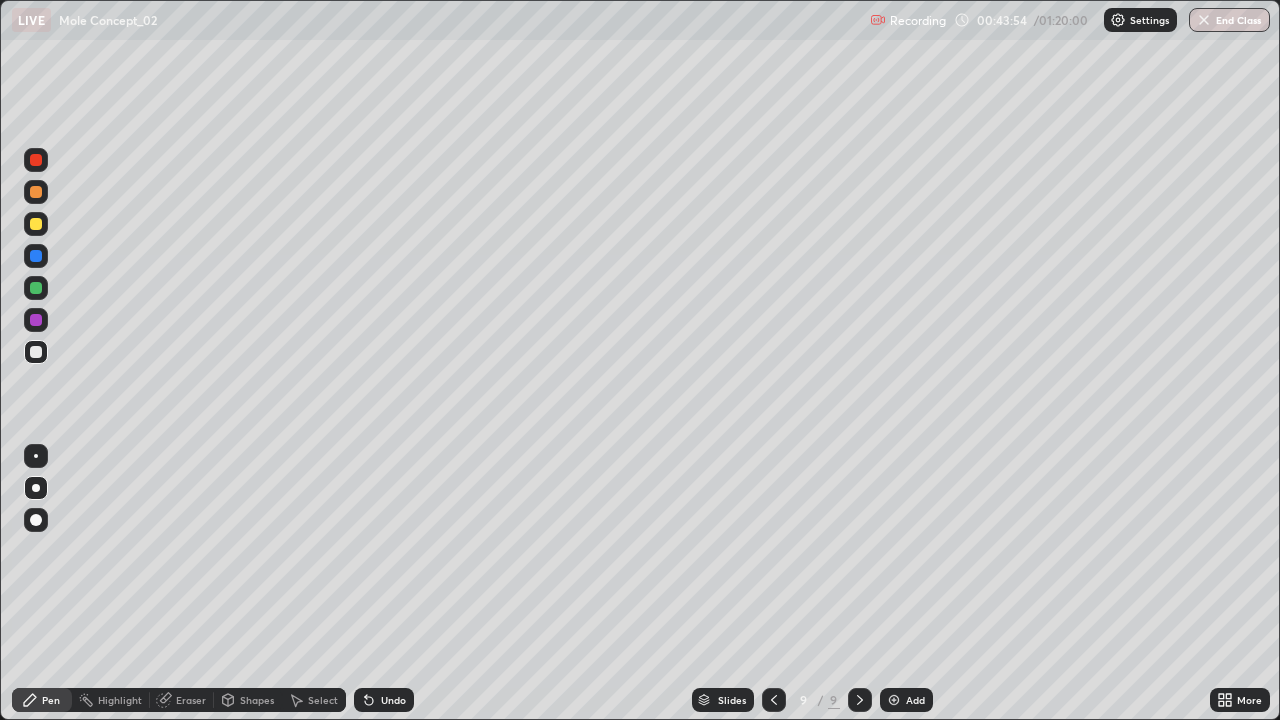 click on "Undo" at bounding box center (393, 700) 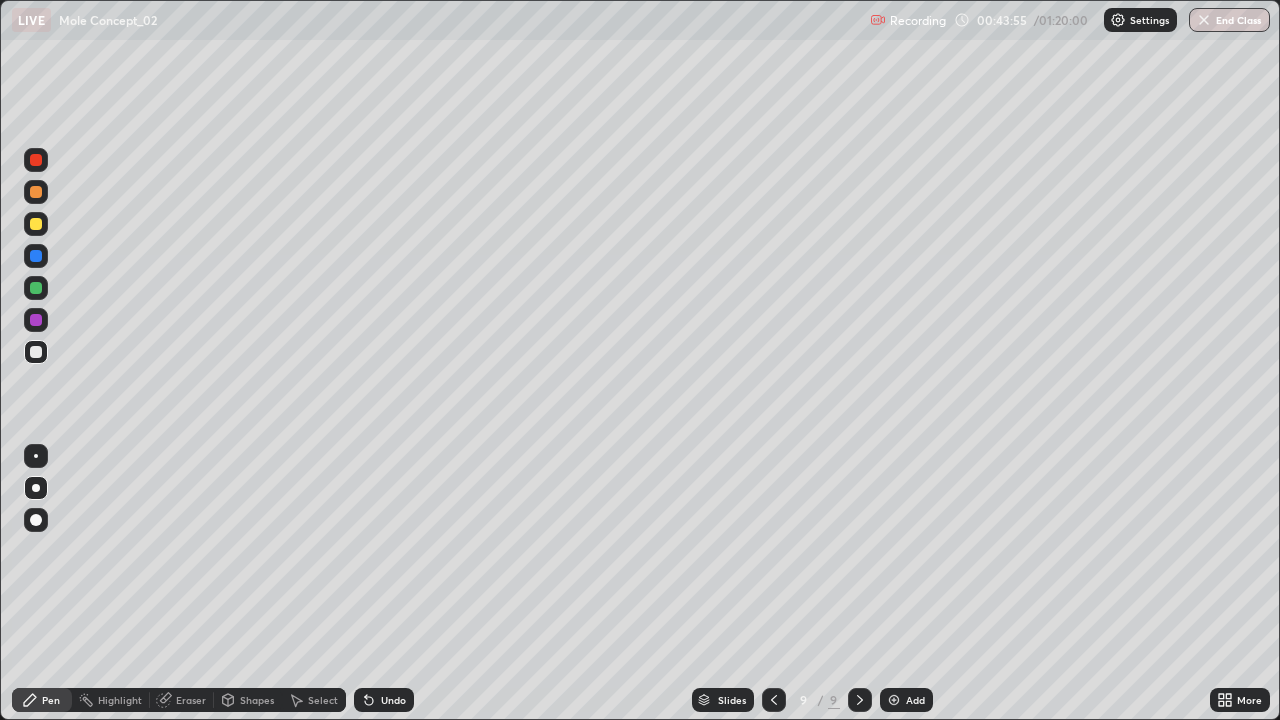 click on "Undo" at bounding box center [393, 700] 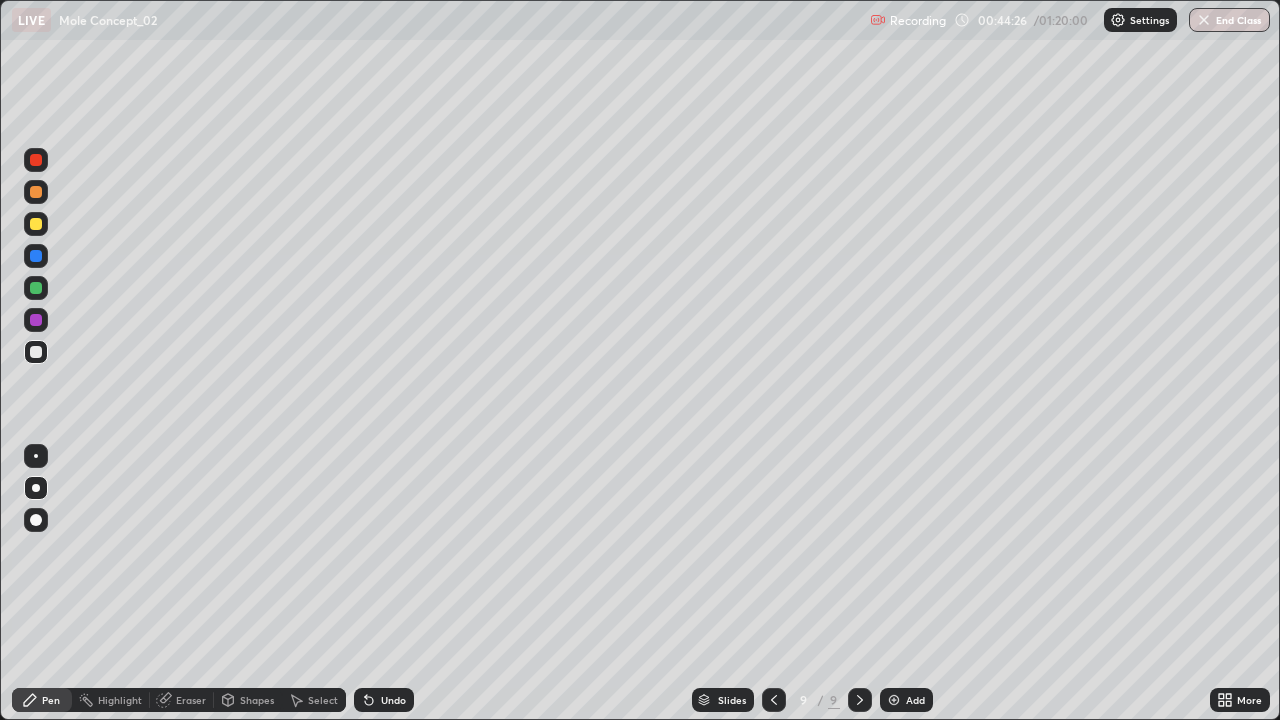 click 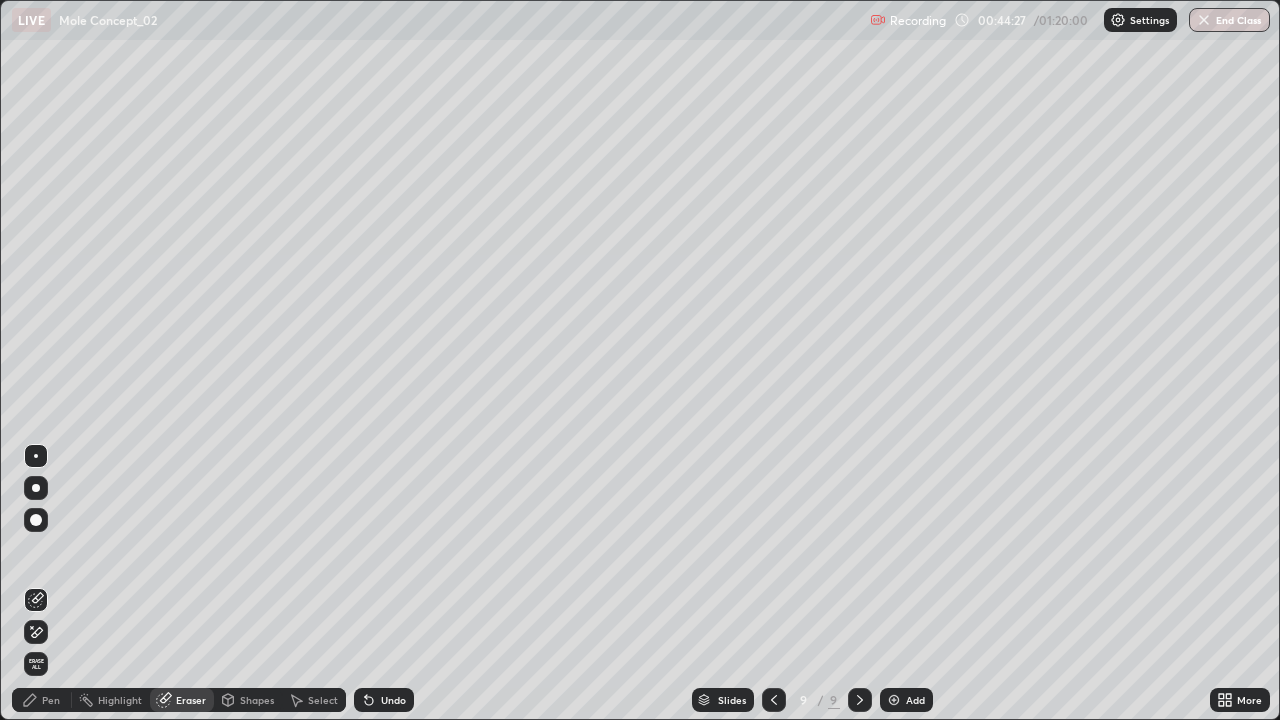 click 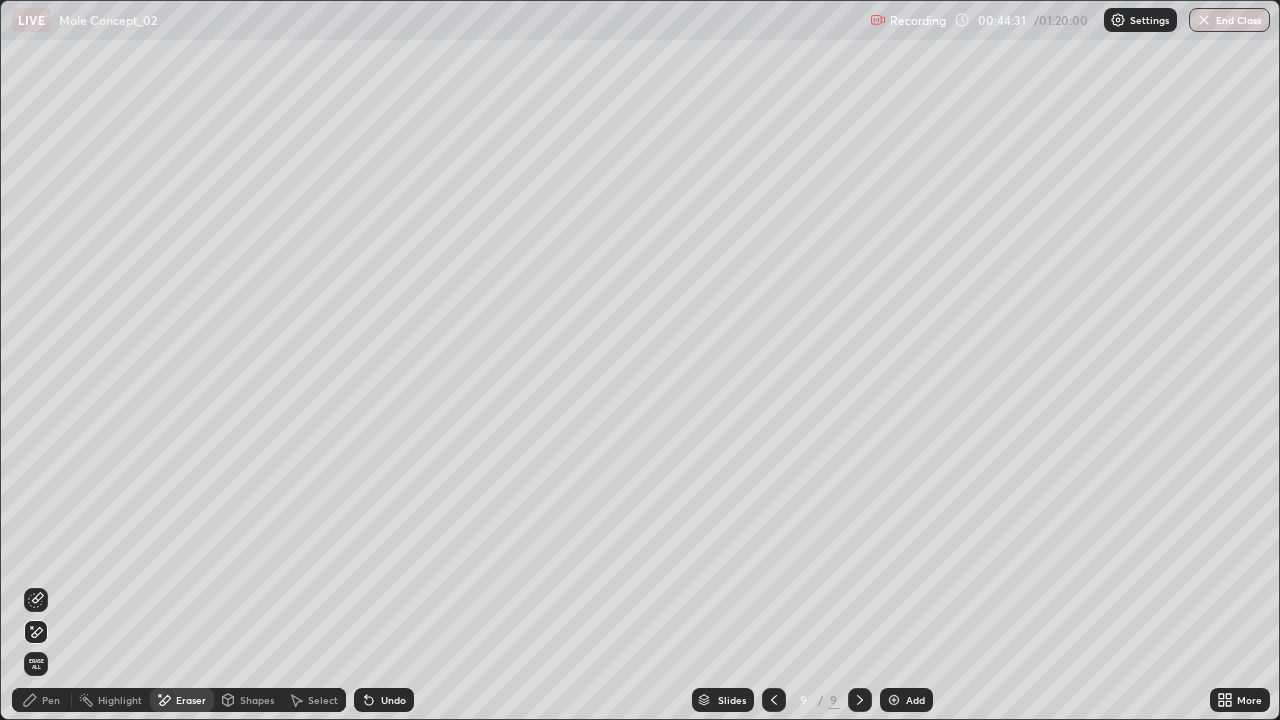 click on "Pen" at bounding box center (42, 700) 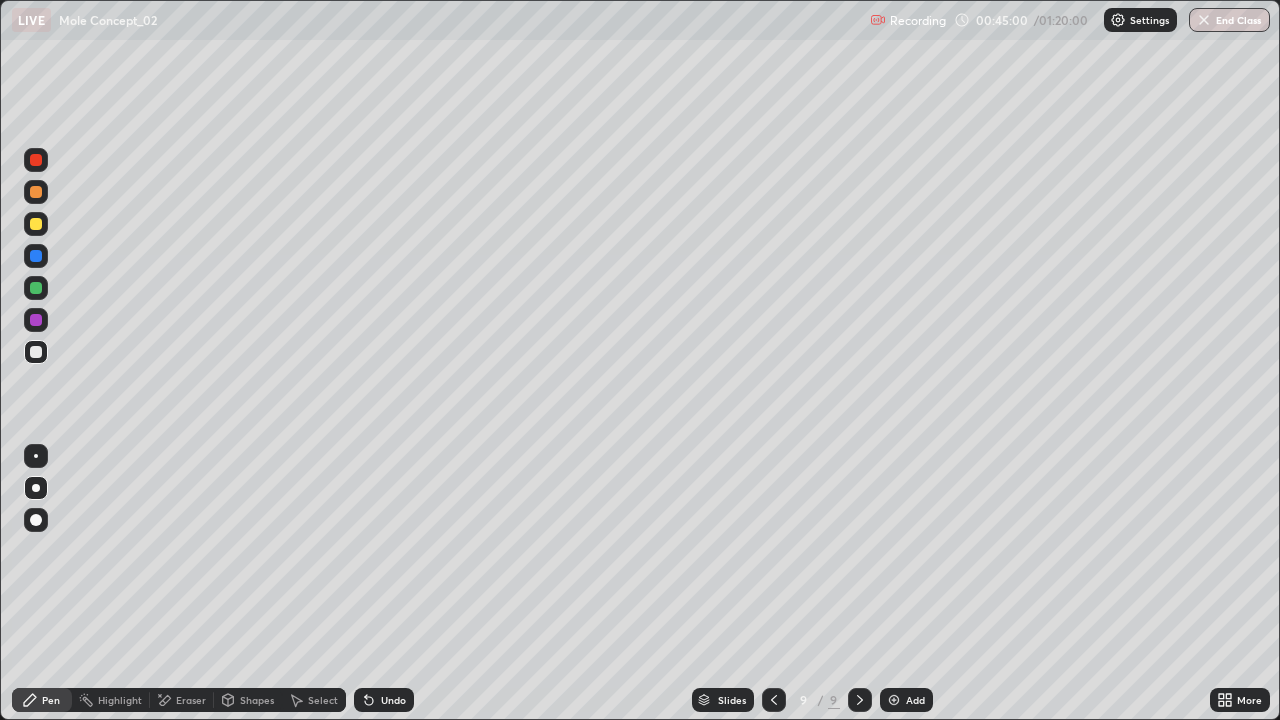click on "Undo" at bounding box center [384, 700] 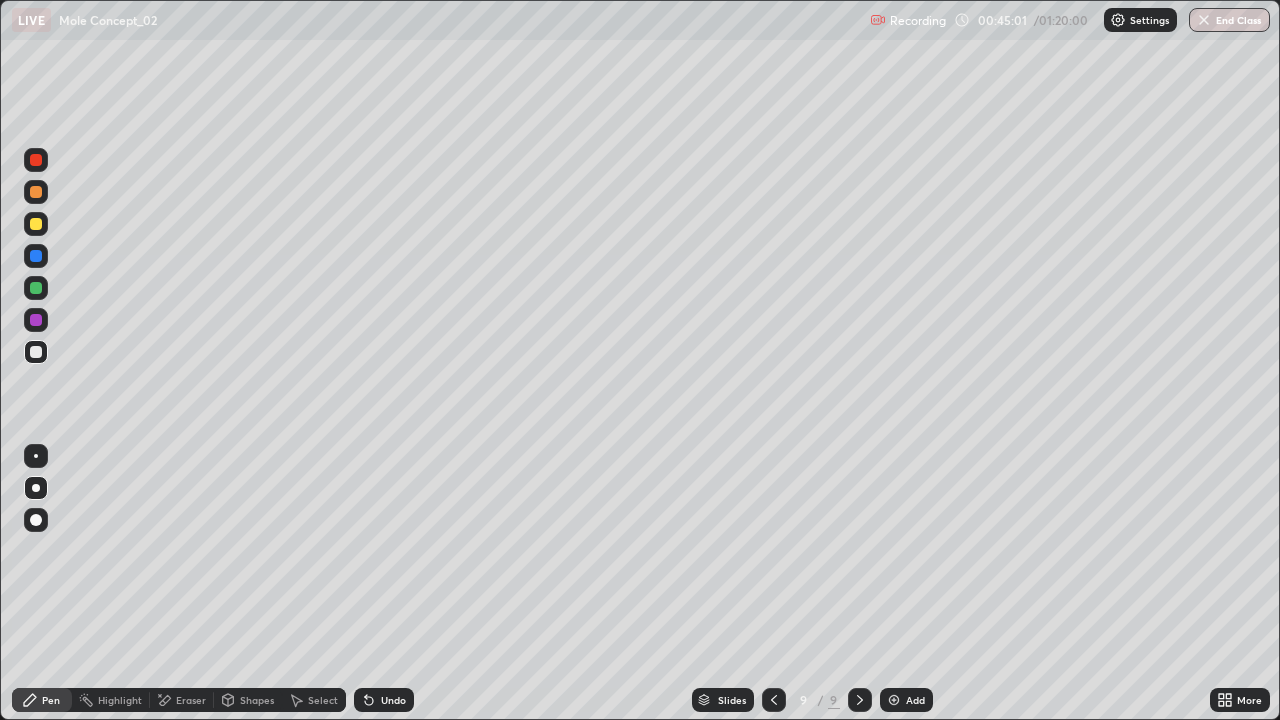 click on "Undo" at bounding box center (393, 700) 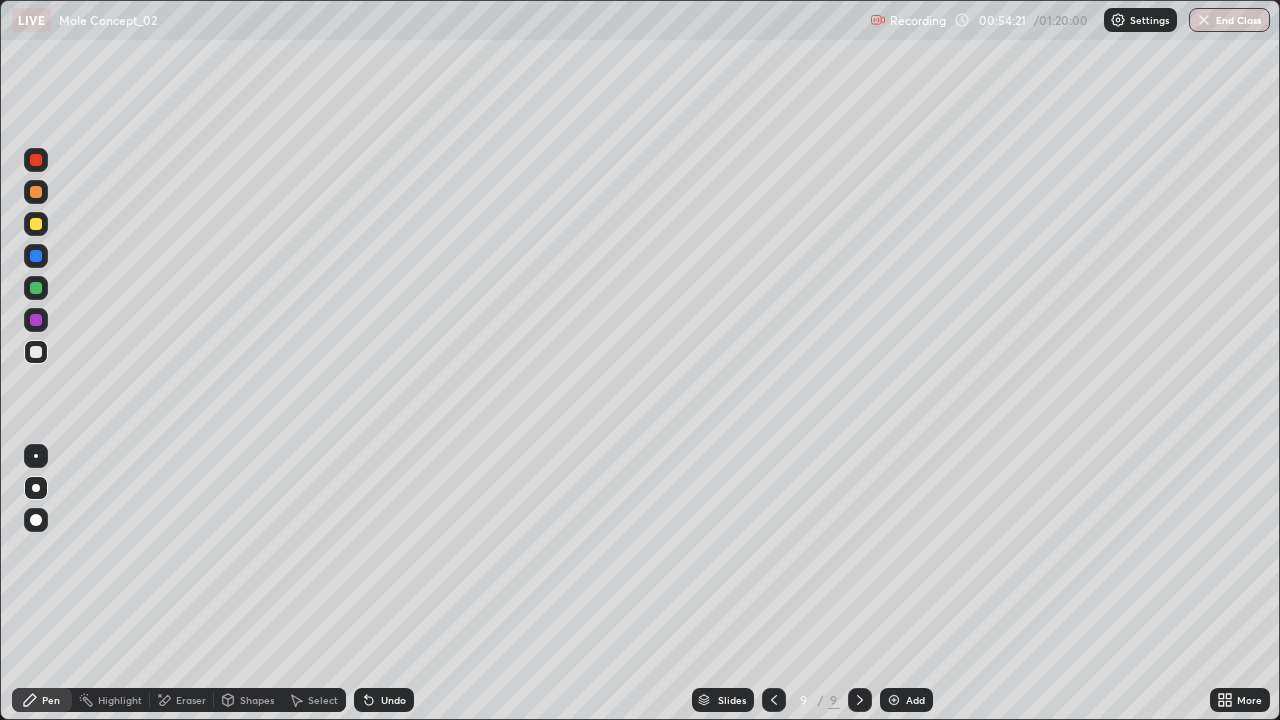 click at bounding box center [894, 700] 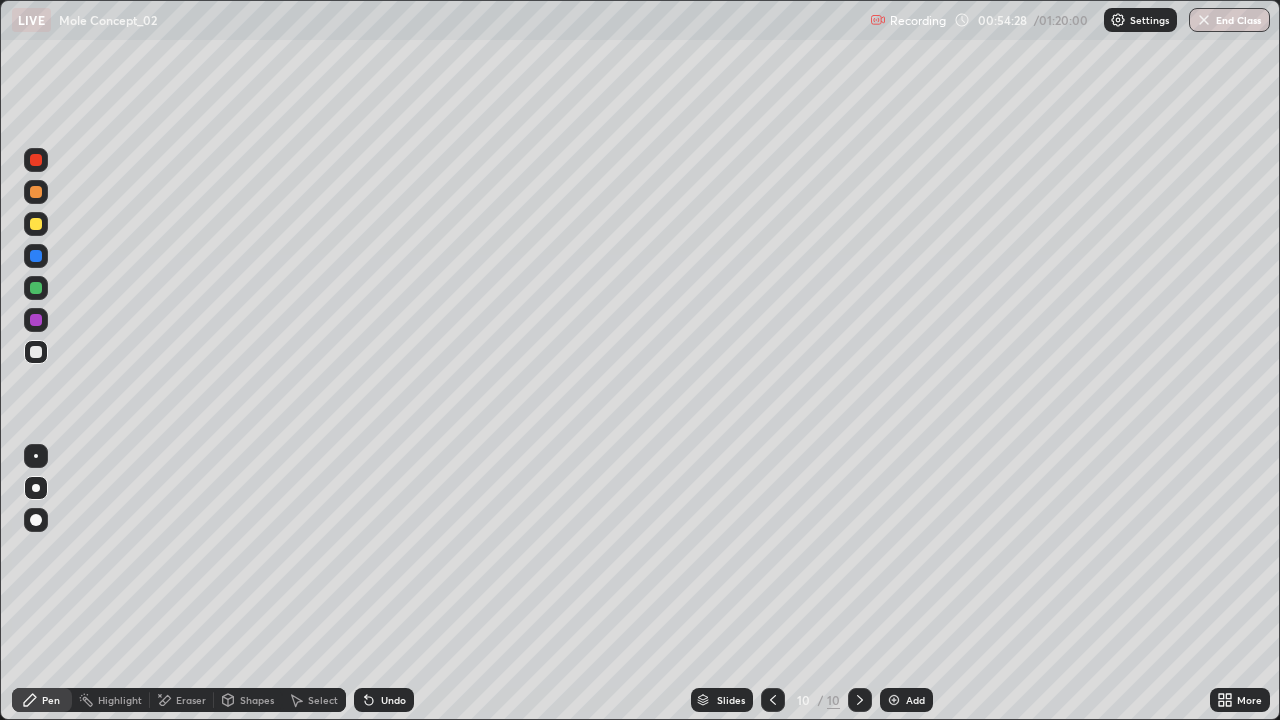 click on "Undo" at bounding box center [384, 700] 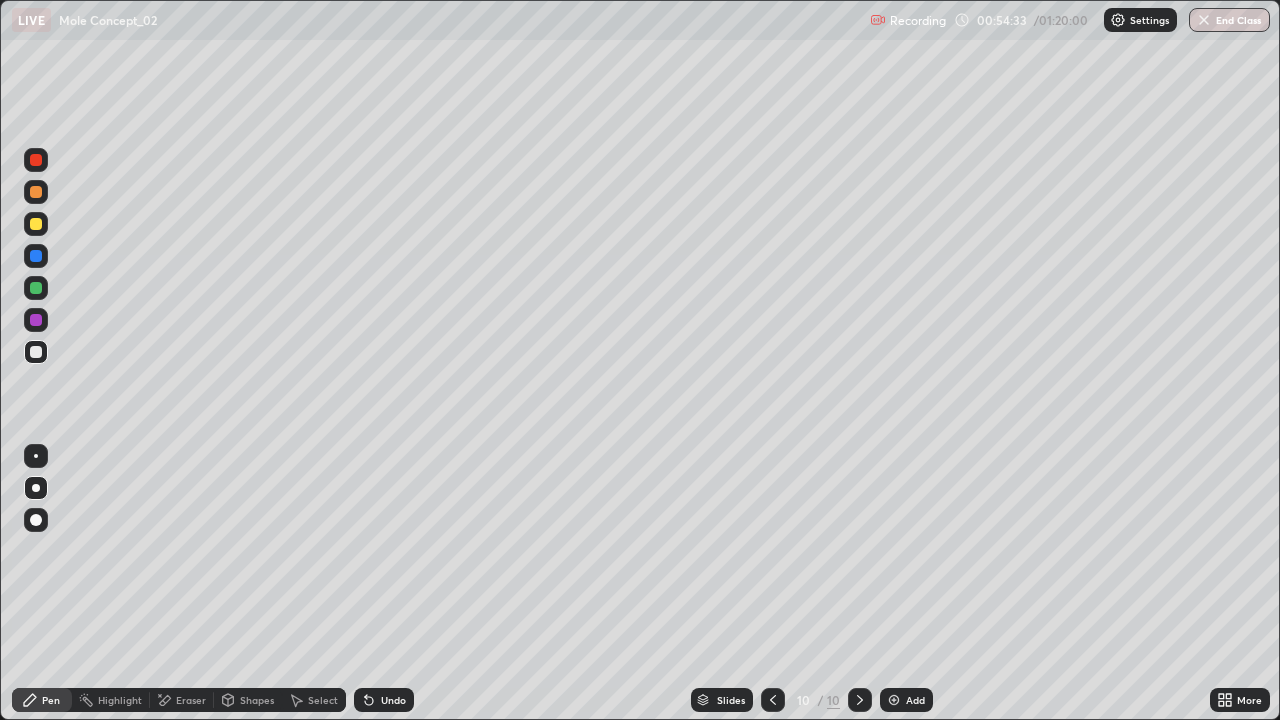 click on "Undo" at bounding box center [393, 700] 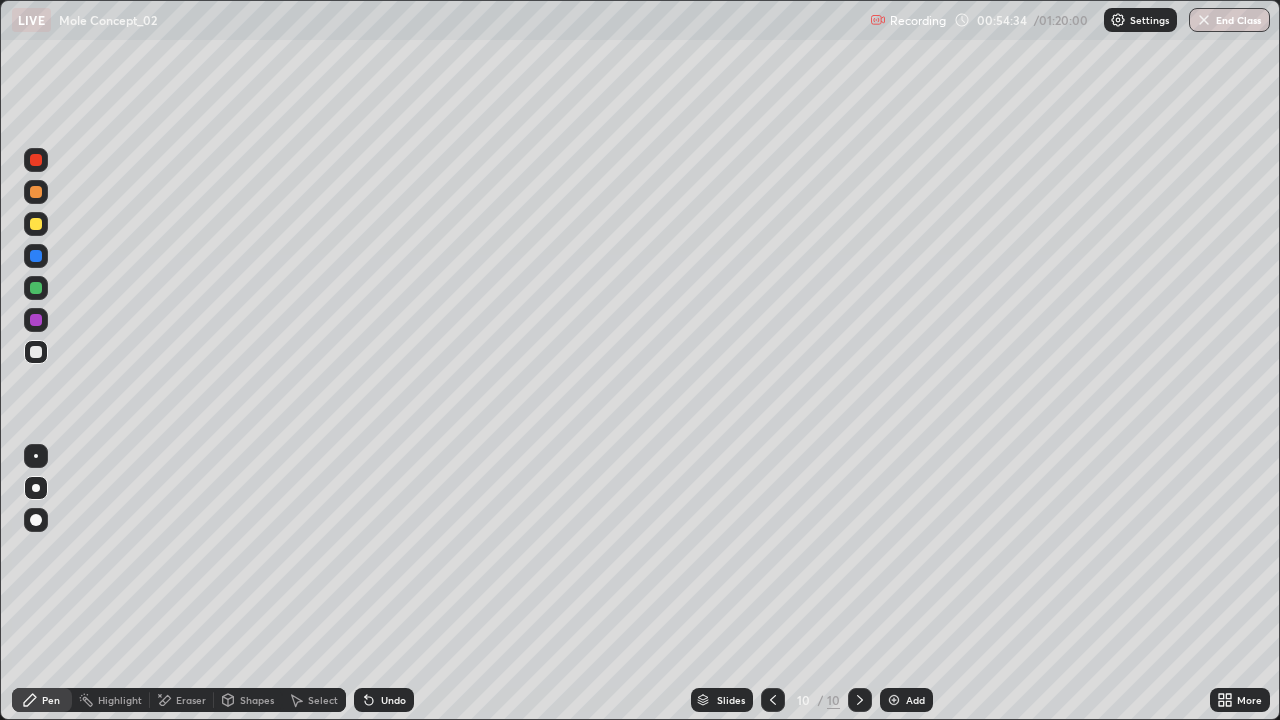 click on "Undo" at bounding box center (384, 700) 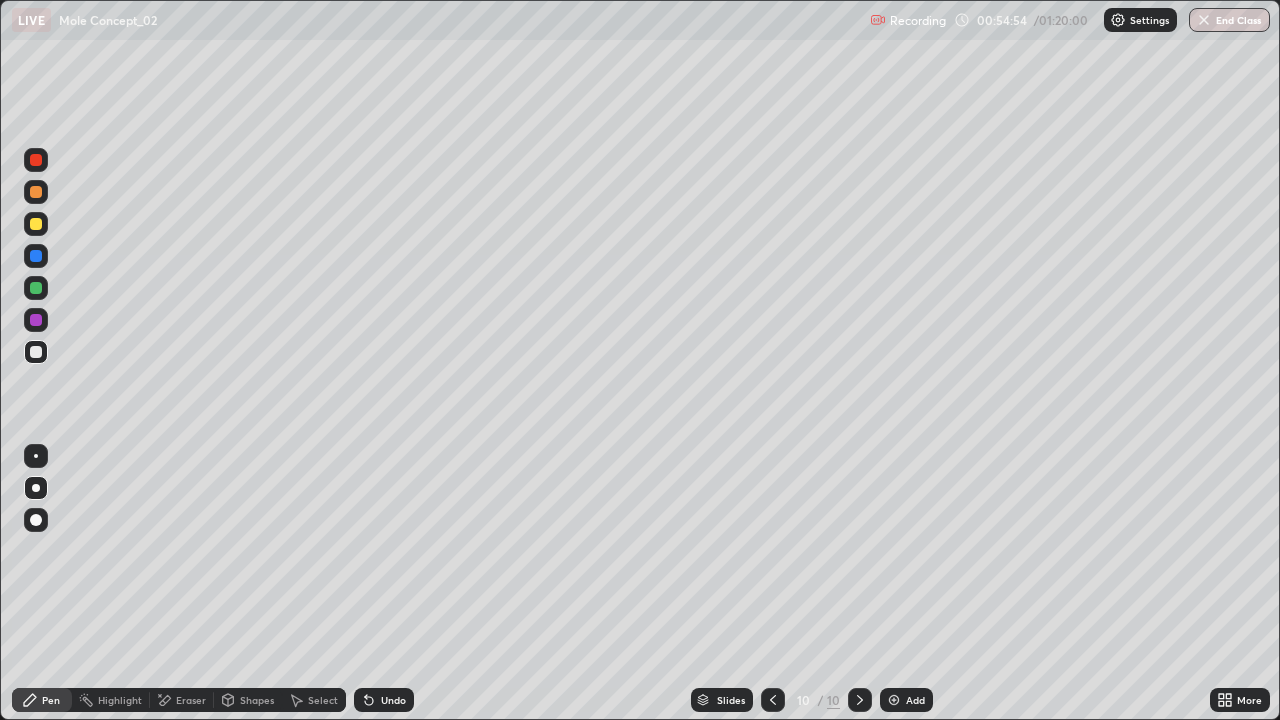 click at bounding box center (36, 256) 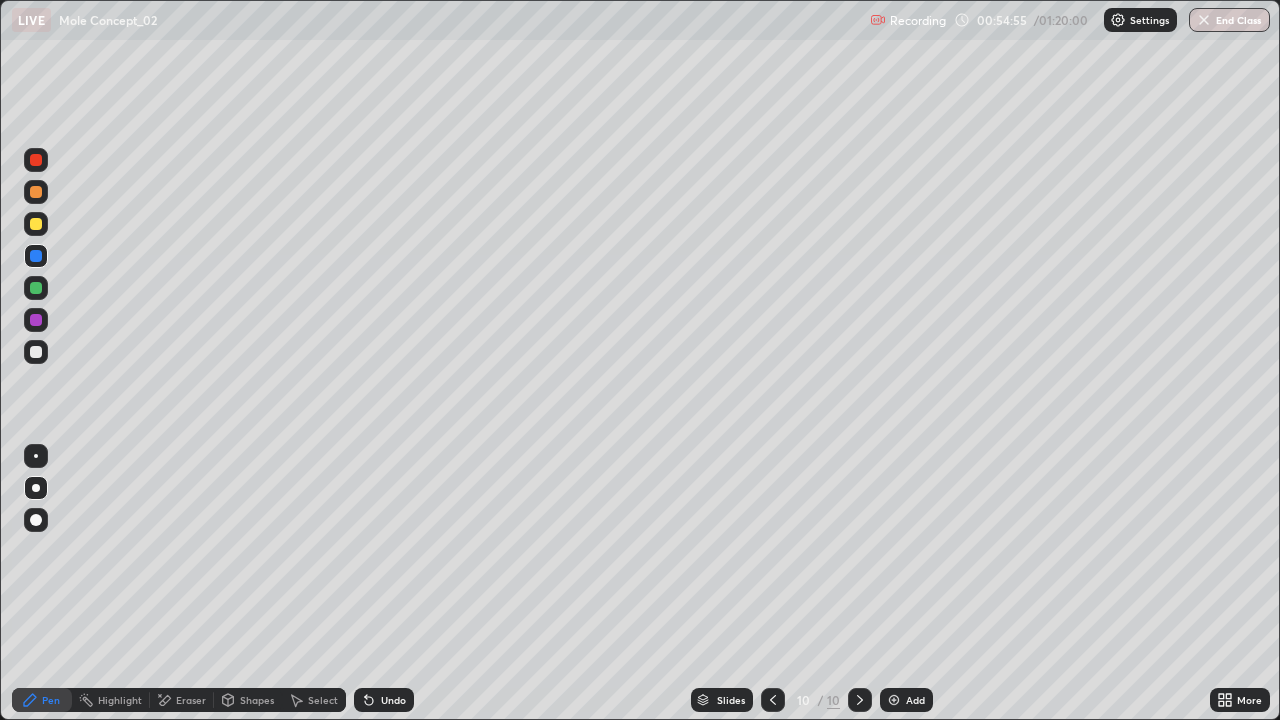 click at bounding box center (36, 224) 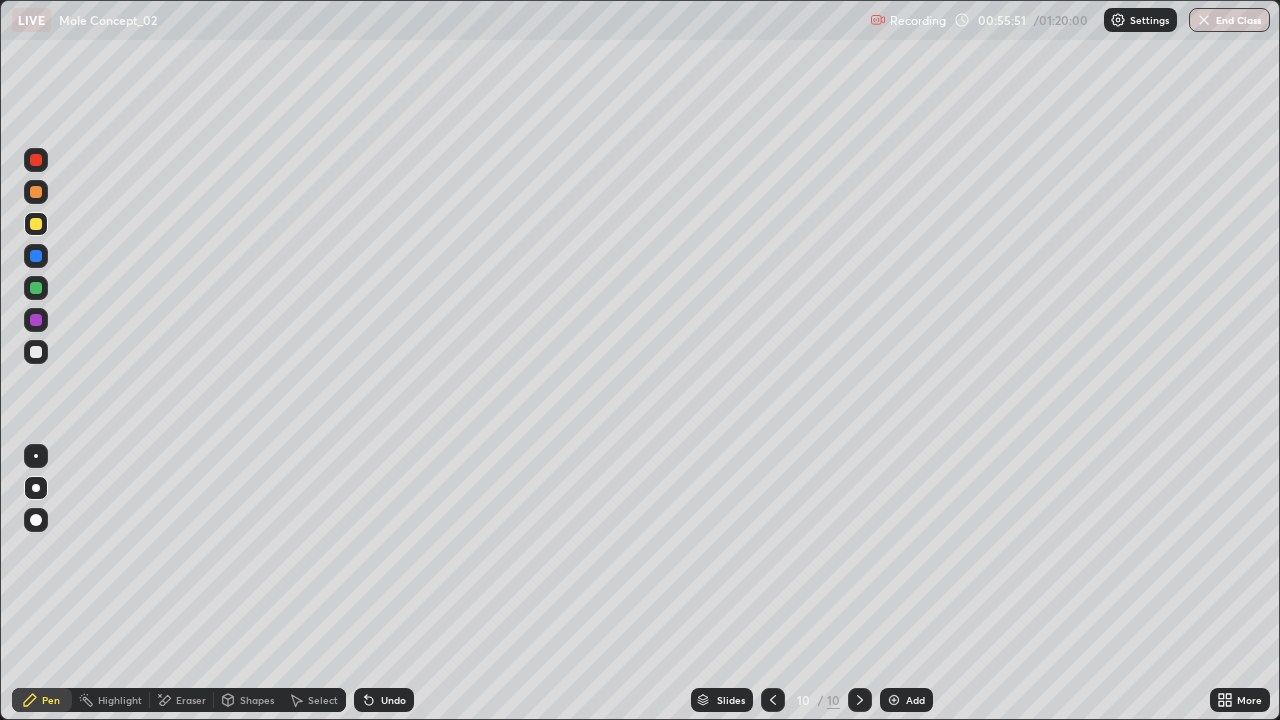 click on "Eraser" at bounding box center [182, 700] 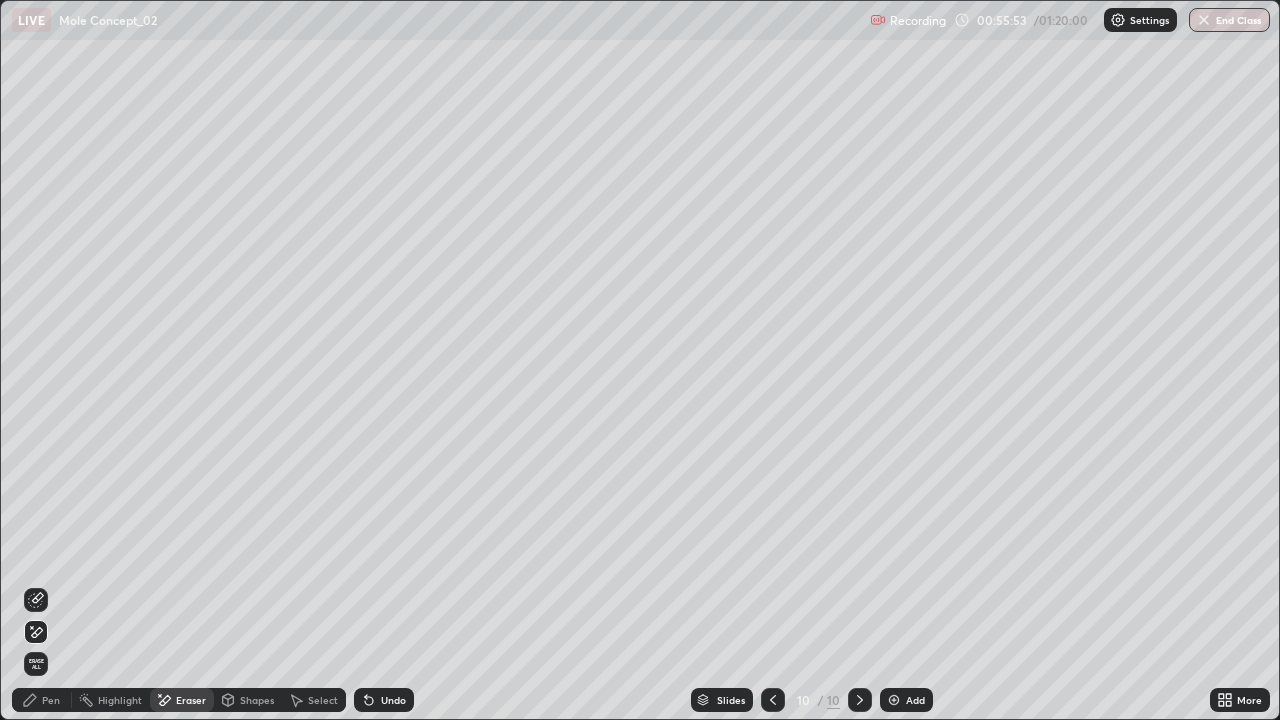 click on "Pen" at bounding box center (51, 700) 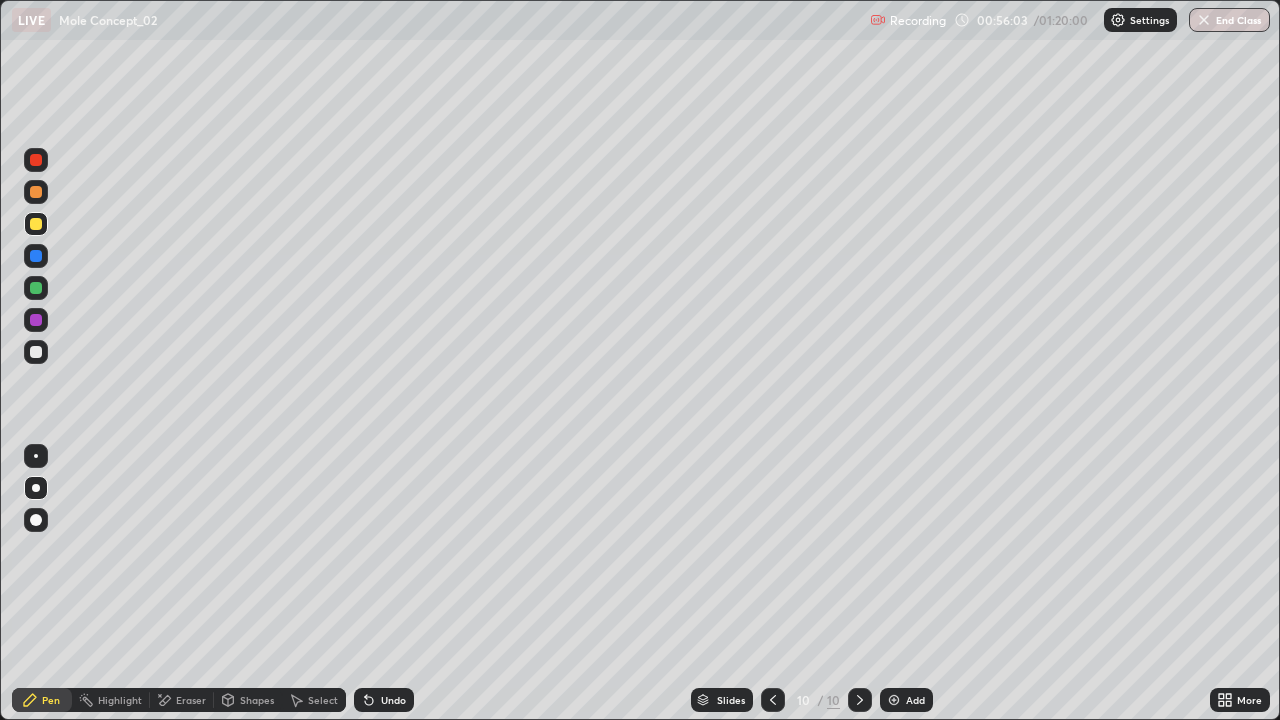 click on "Undo" at bounding box center (384, 700) 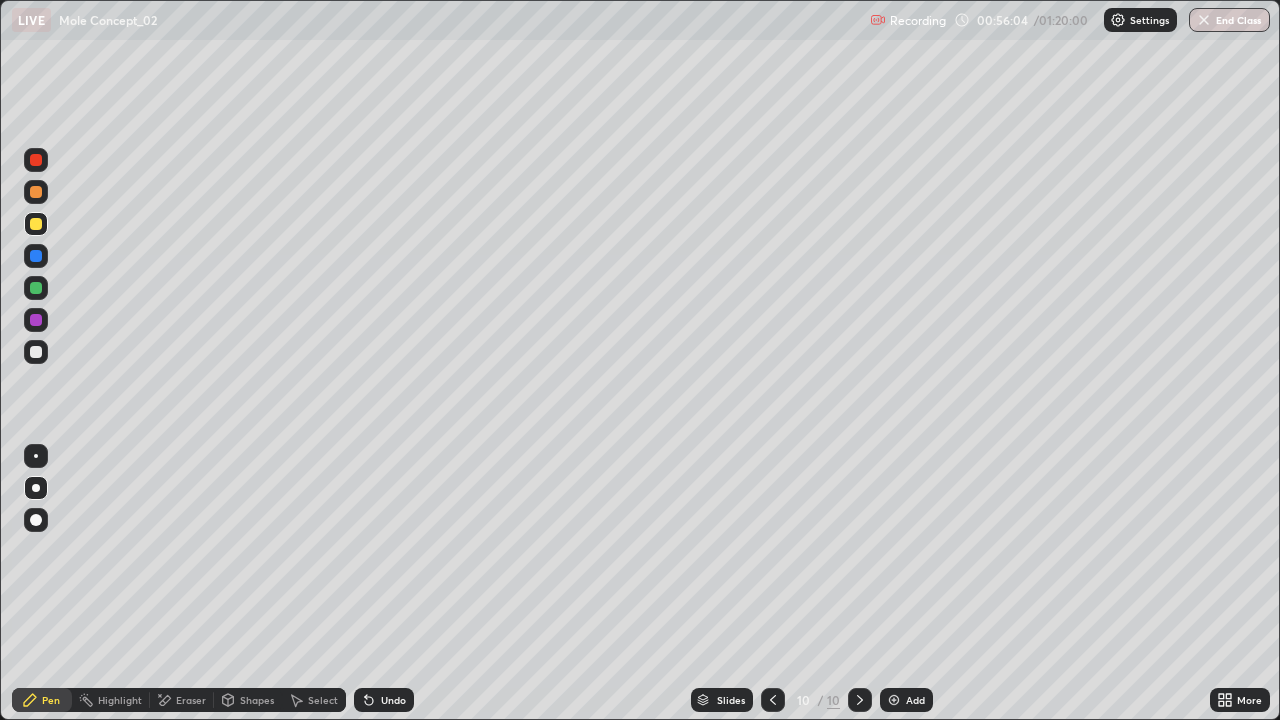 click on "Undo" at bounding box center [393, 700] 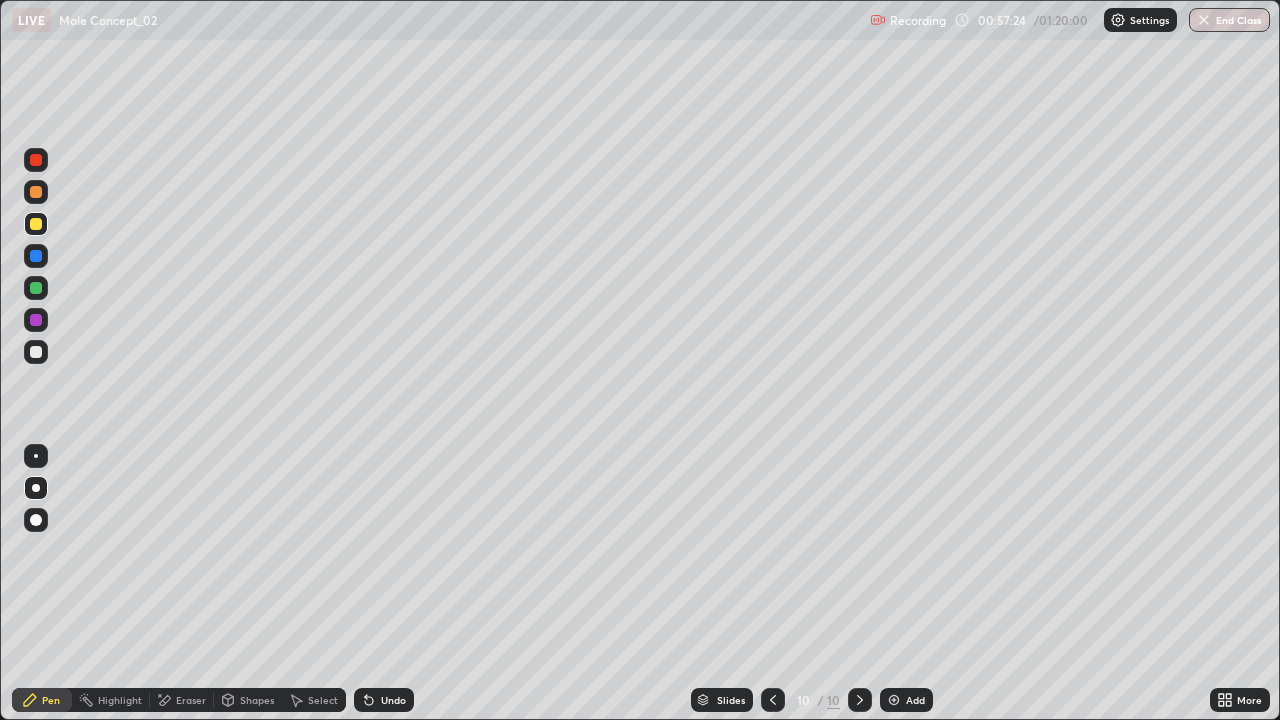 click on "Eraser" at bounding box center (191, 700) 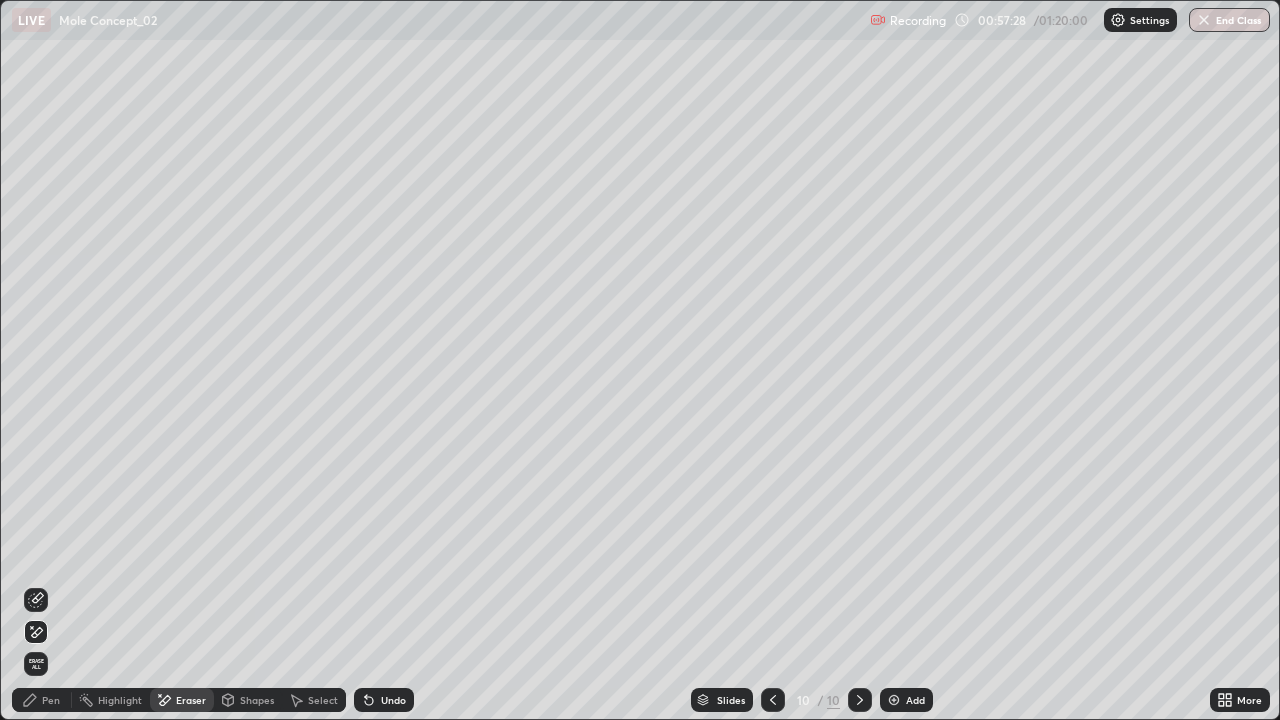 click on "Pen" at bounding box center [51, 700] 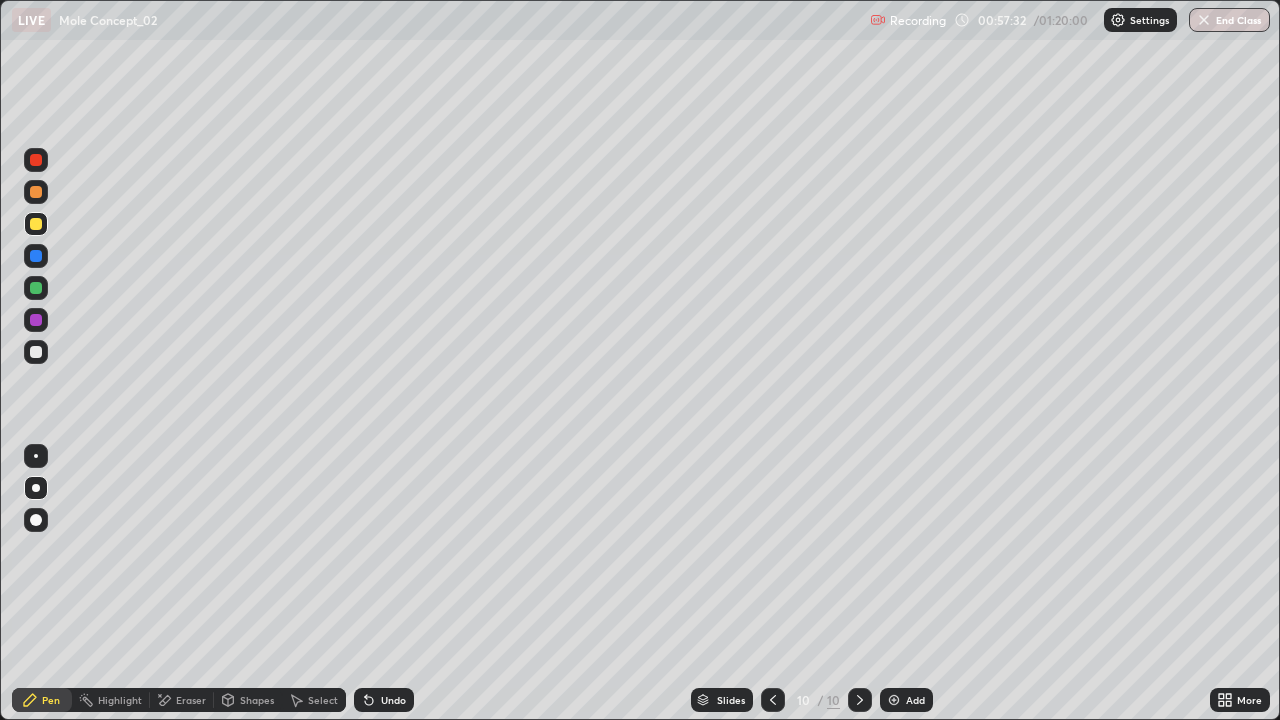 click on "Undo" at bounding box center [393, 700] 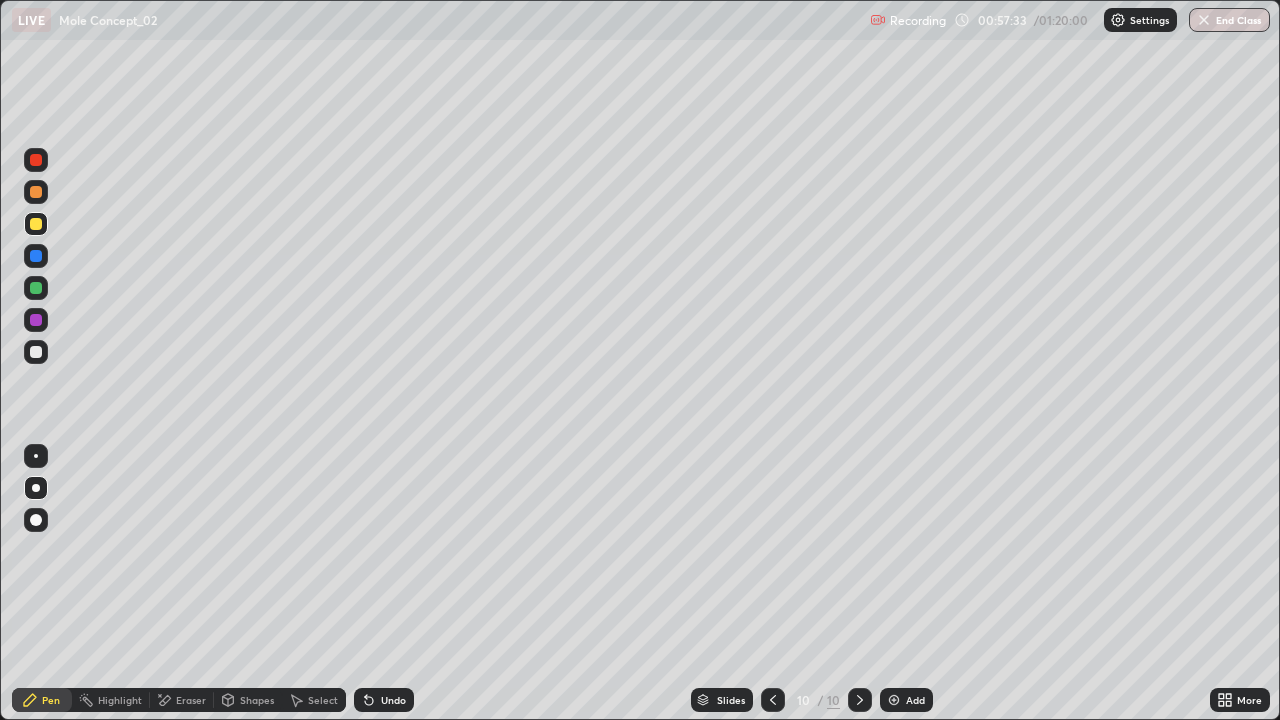 click on "Undo" at bounding box center (384, 700) 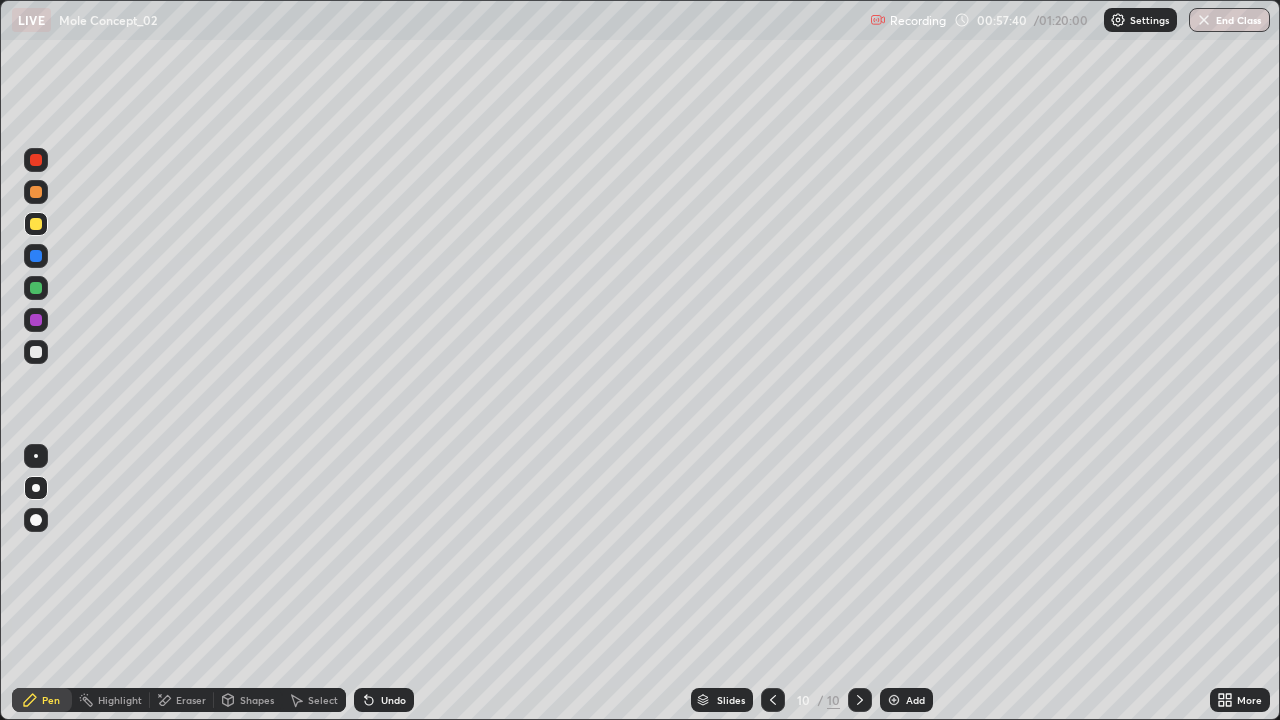 click on "Undo" at bounding box center (393, 700) 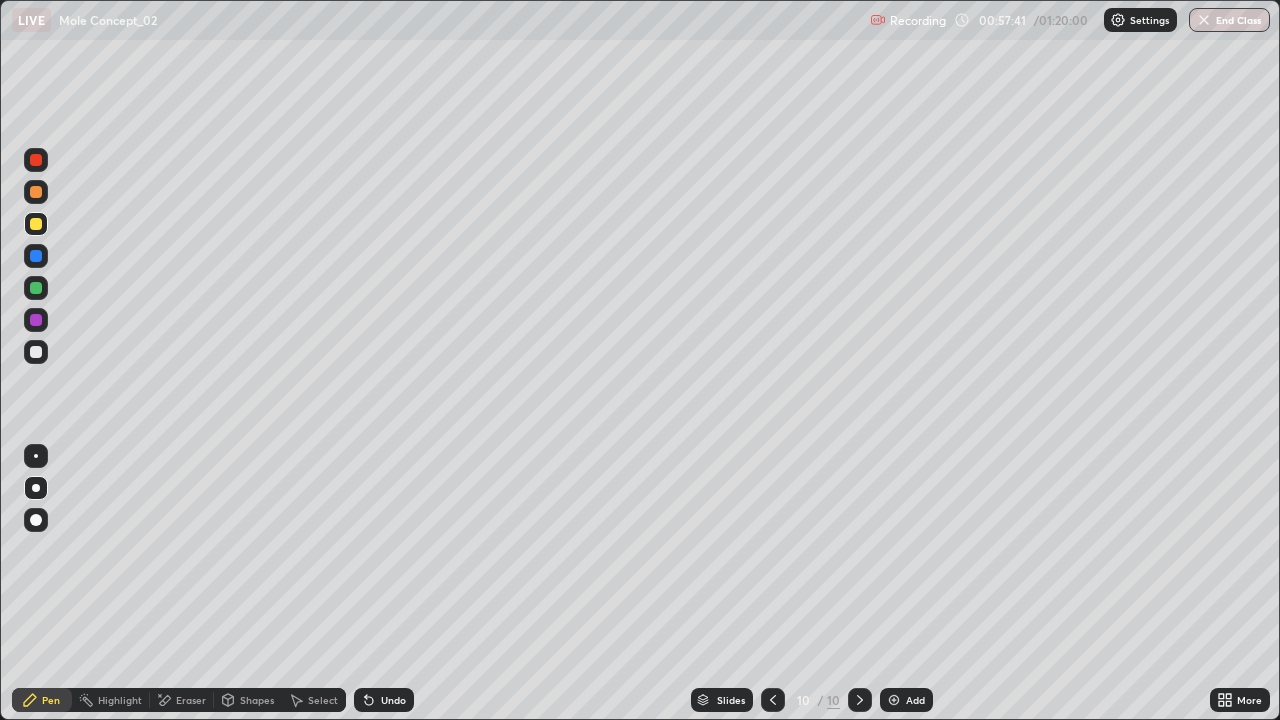 click on "Undo" at bounding box center [384, 700] 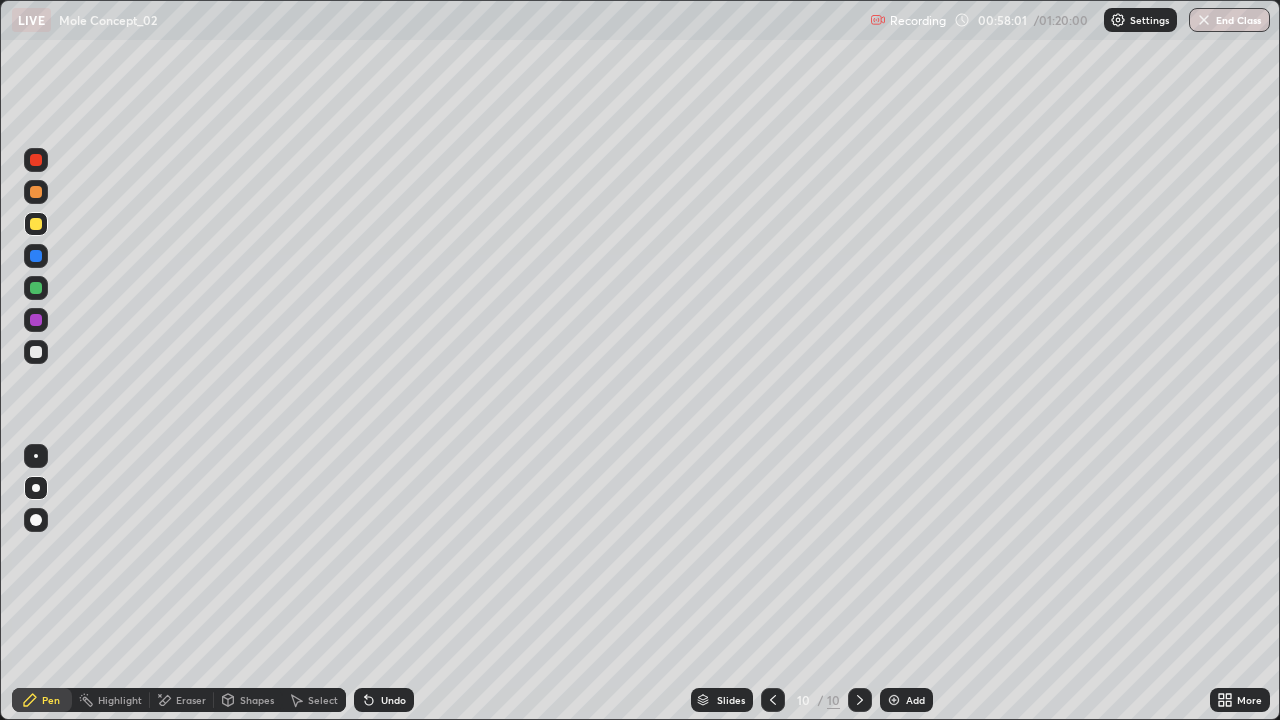click at bounding box center (36, 192) 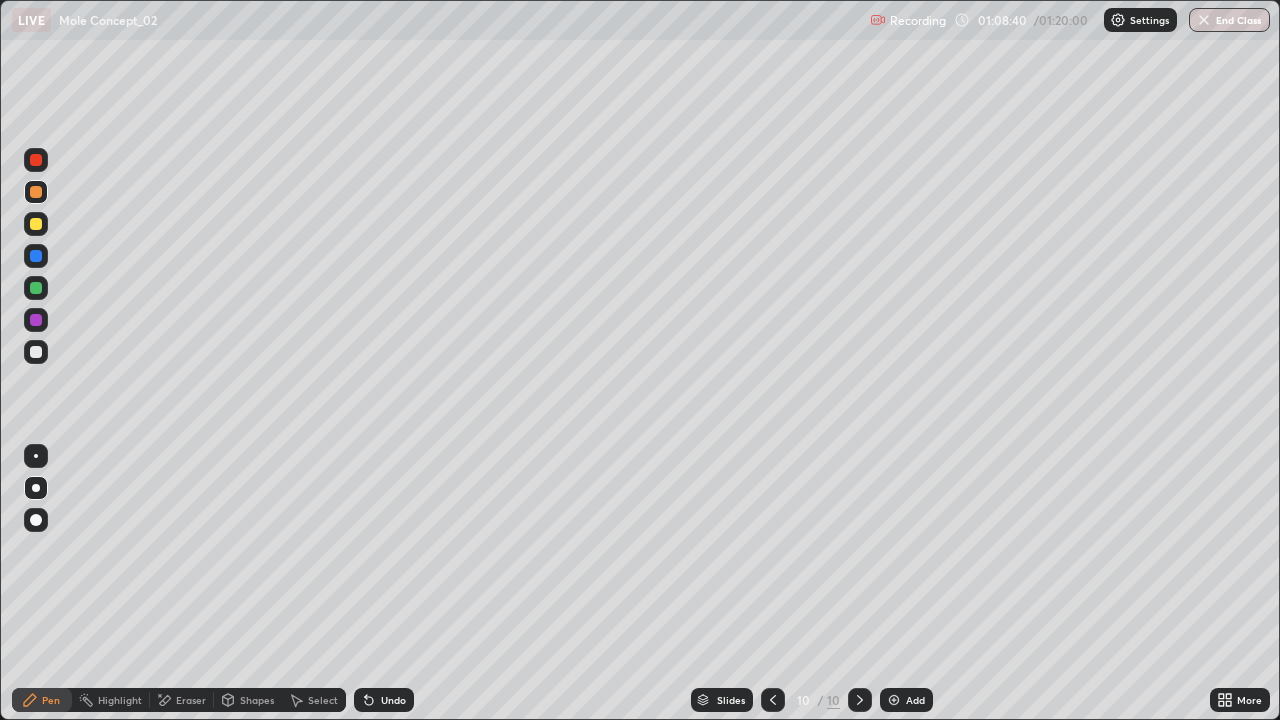 click on "Add" at bounding box center [906, 700] 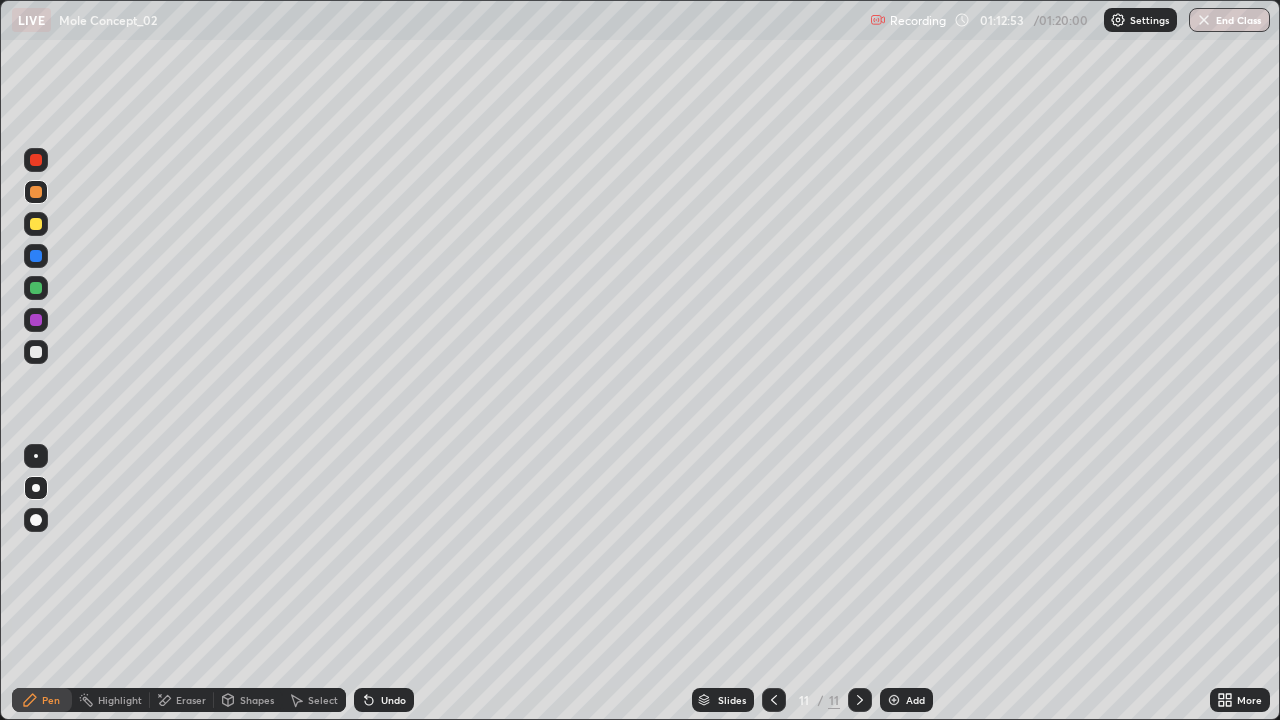 click on "Shapes" at bounding box center [257, 700] 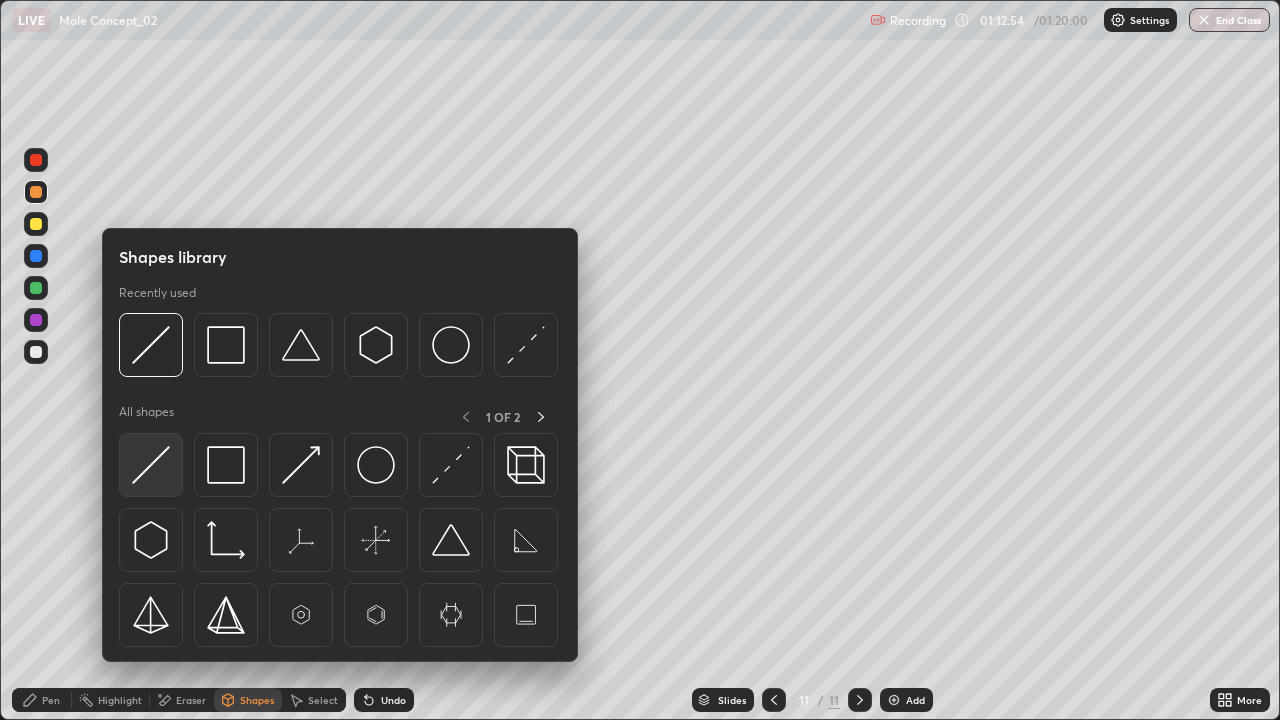click at bounding box center [151, 465] 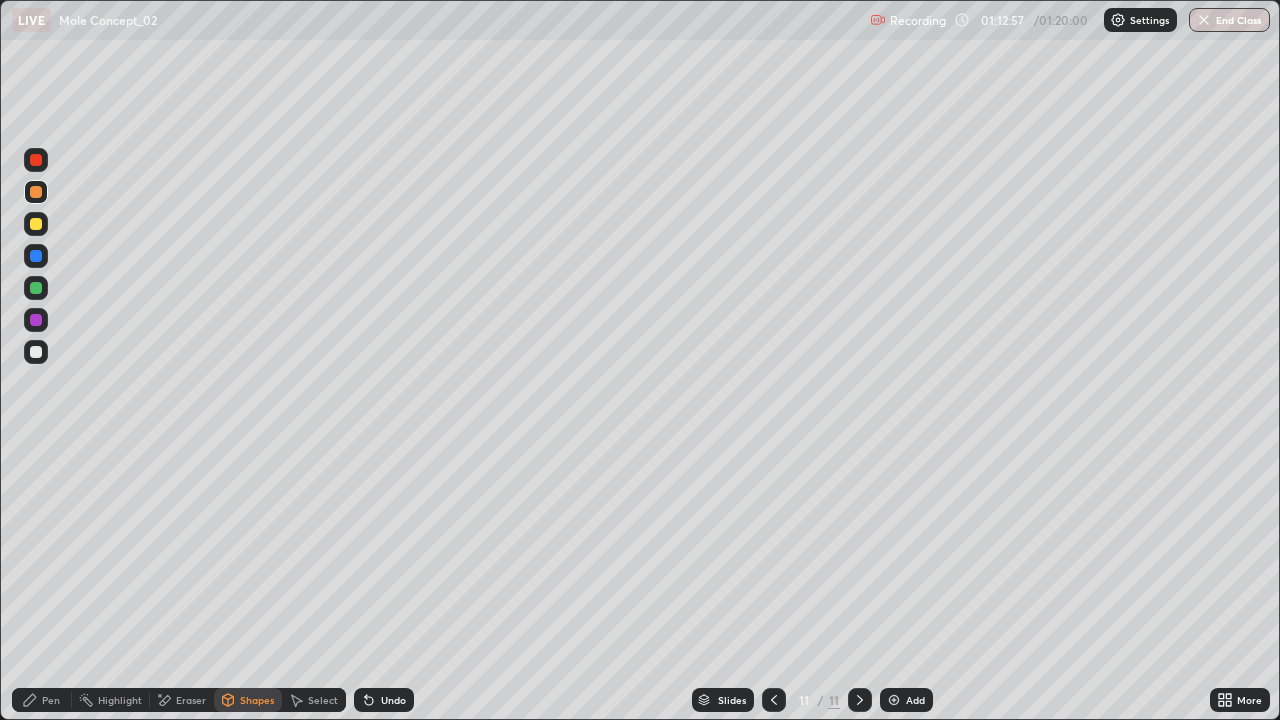 click 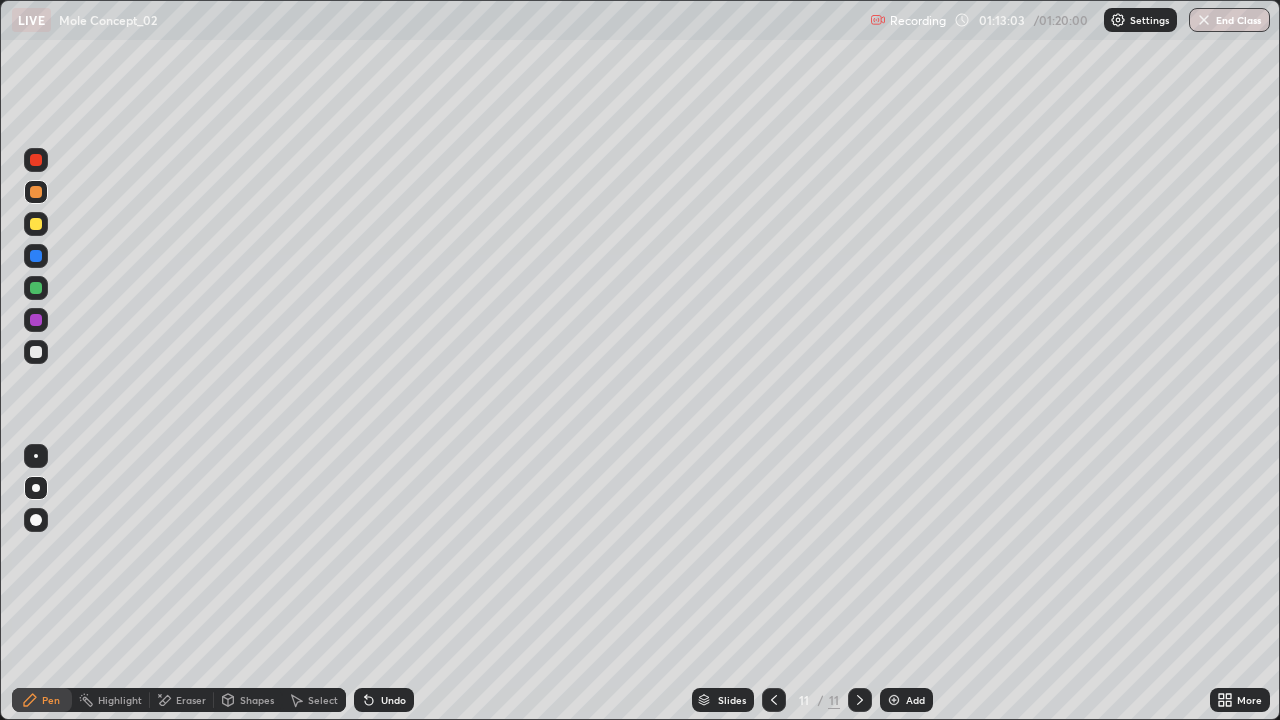 click at bounding box center (36, 352) 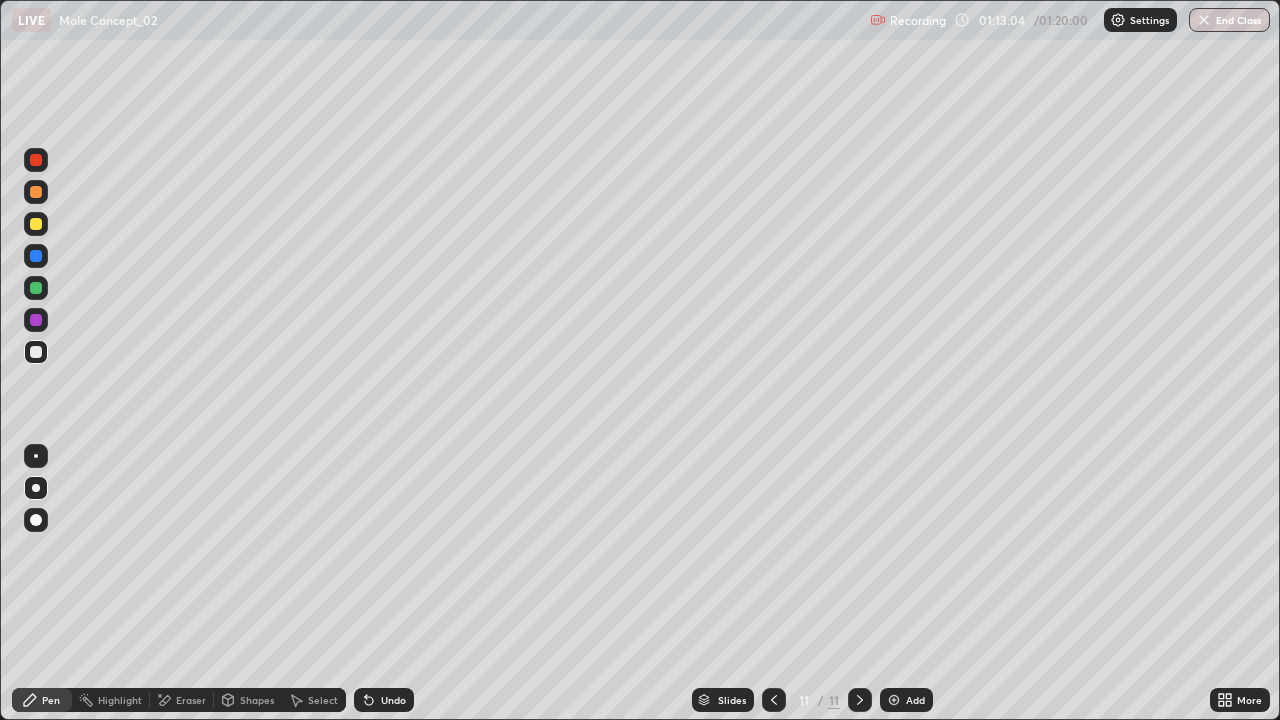 click at bounding box center [36, 488] 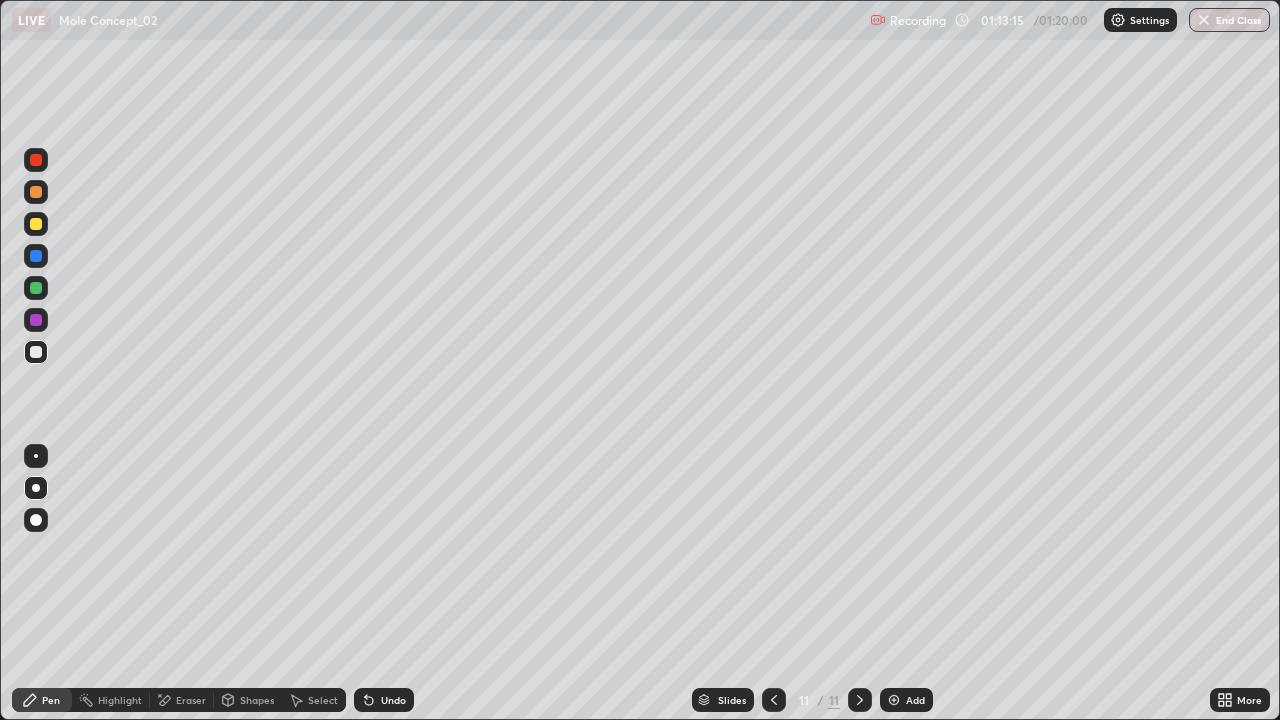 click on "Undo" at bounding box center [393, 700] 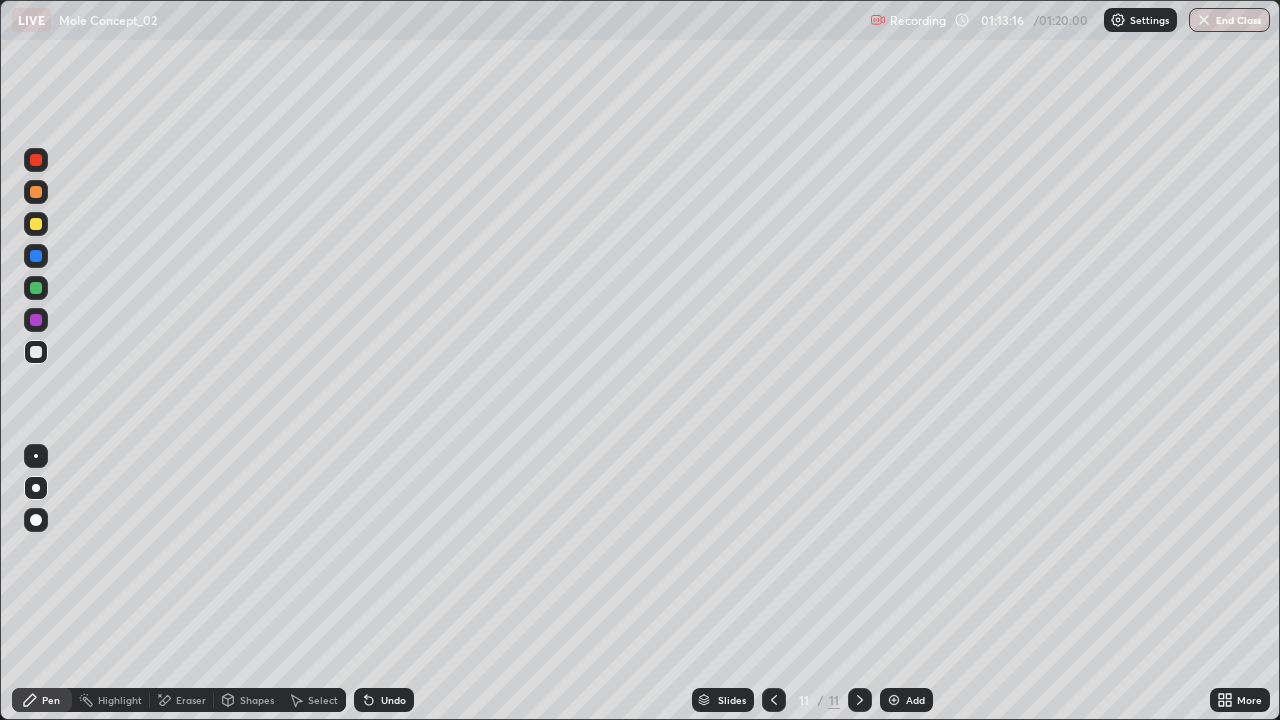 click on "Undo" at bounding box center [393, 700] 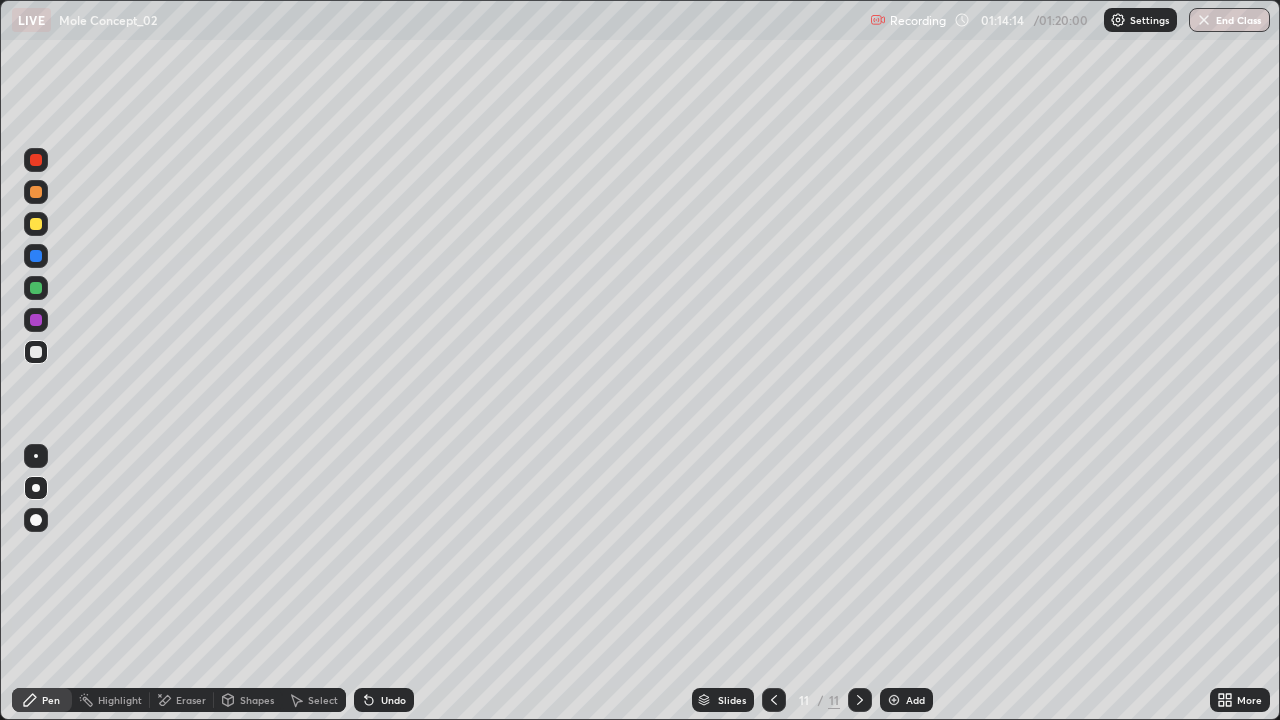 click on "Undo" at bounding box center (393, 700) 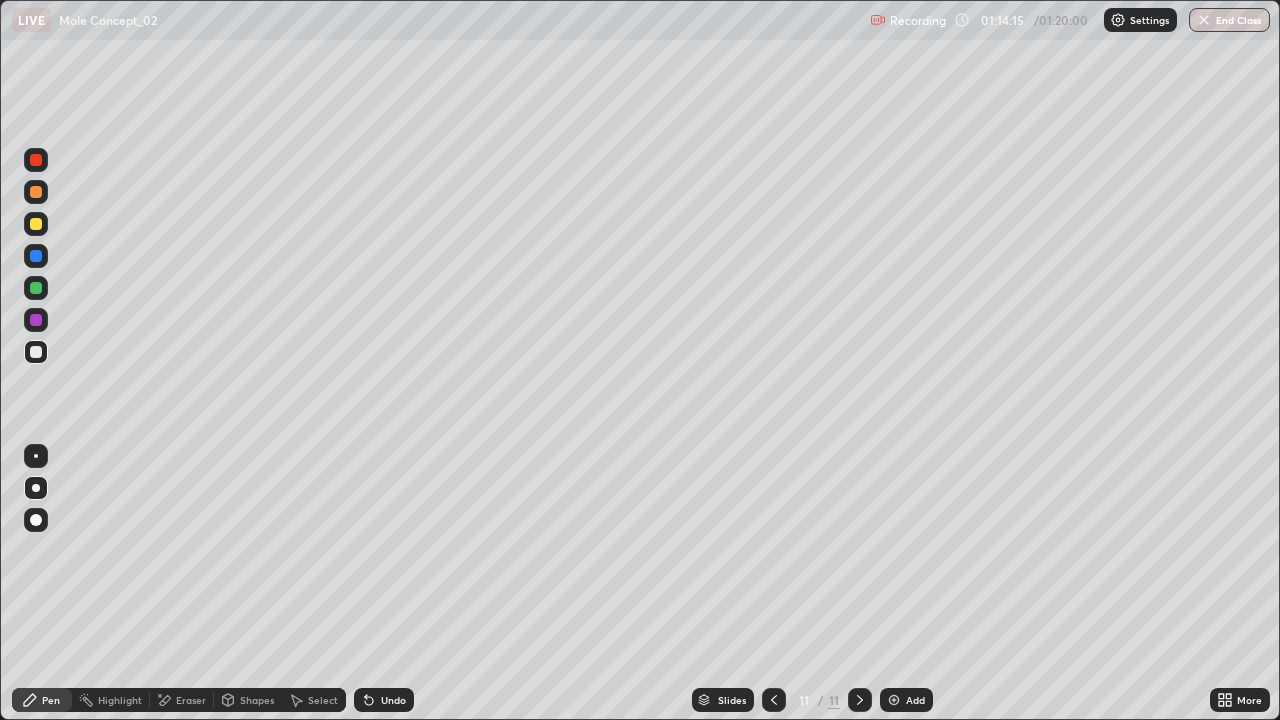 click on "Undo" at bounding box center [393, 700] 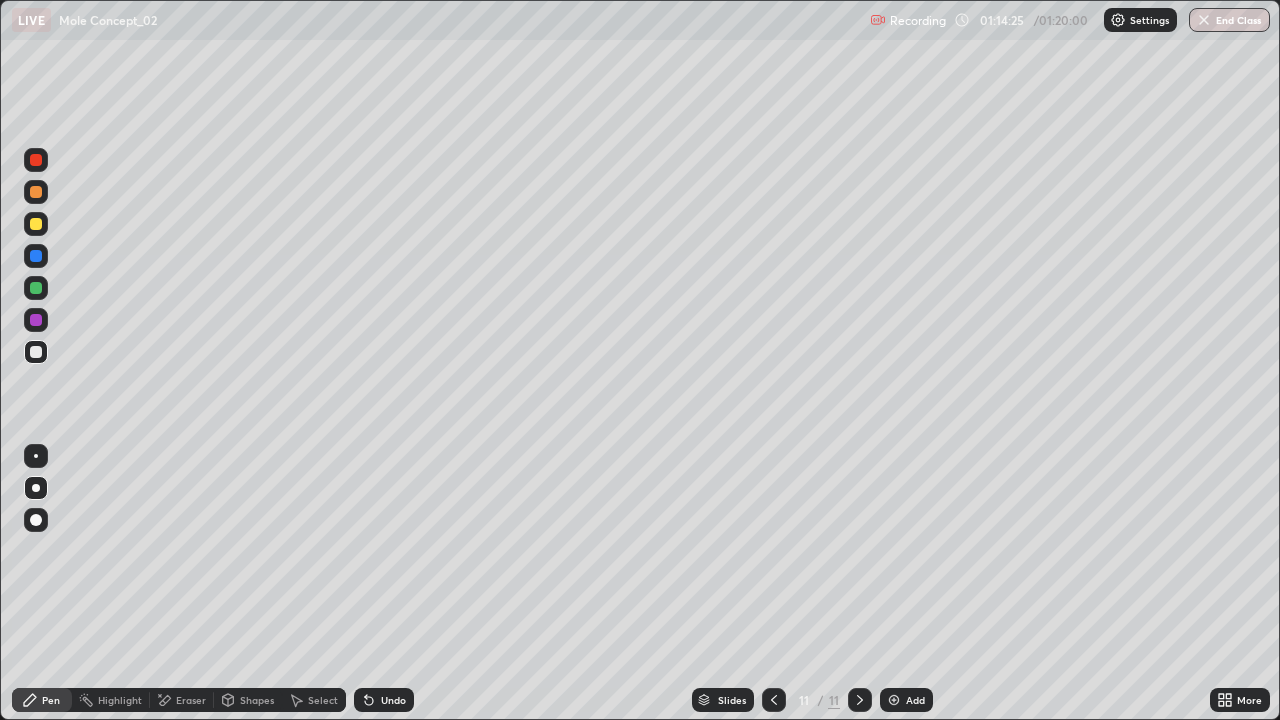click on "Undo" at bounding box center [393, 700] 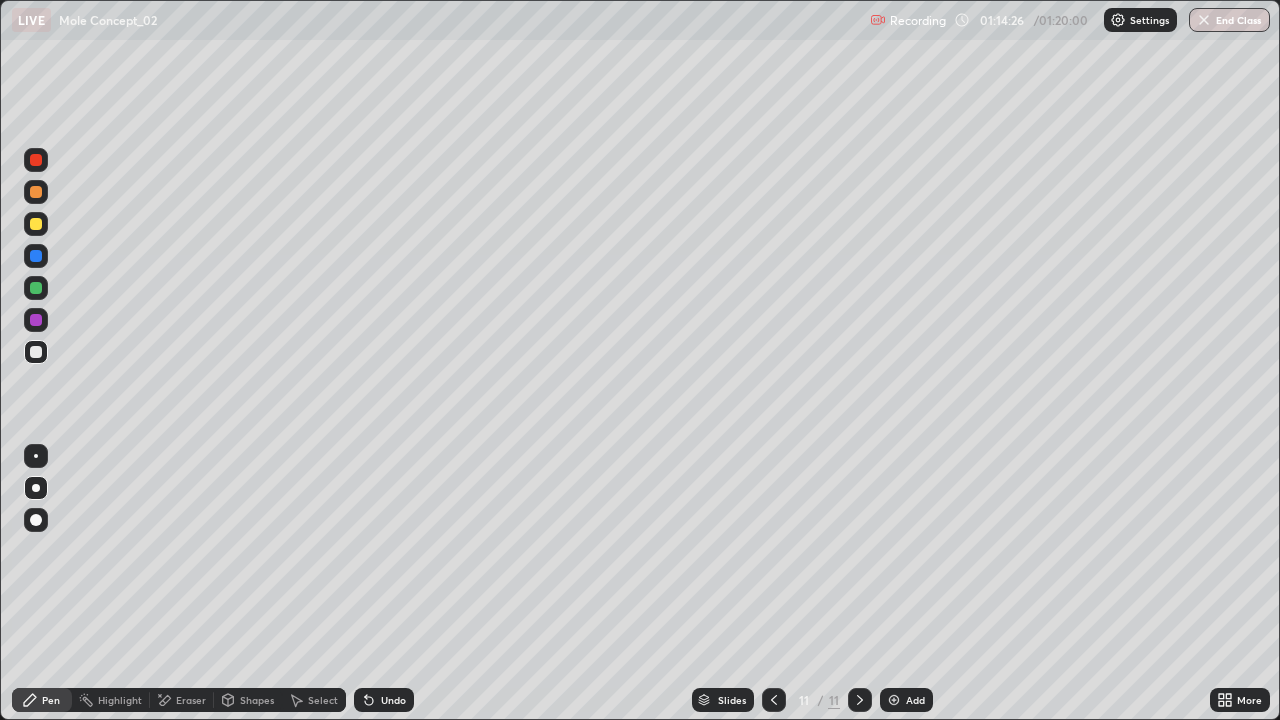 click on "Undo" at bounding box center (393, 700) 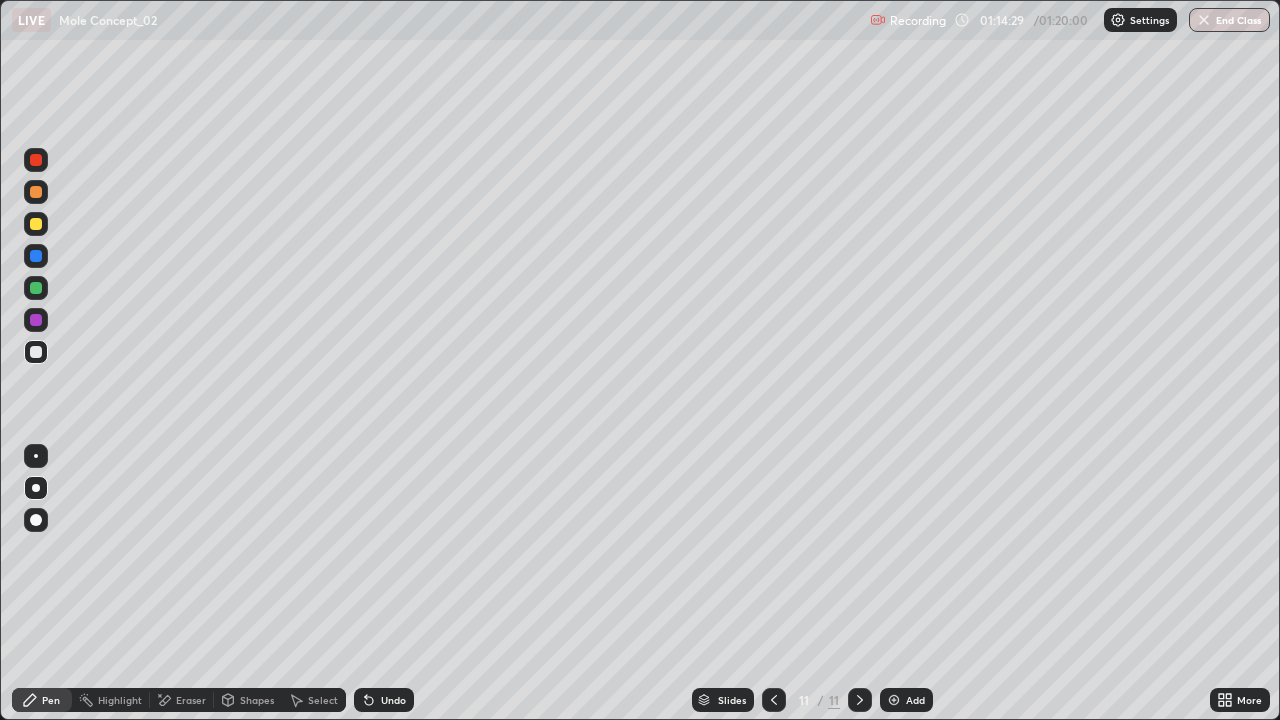click on "Undo" at bounding box center (393, 700) 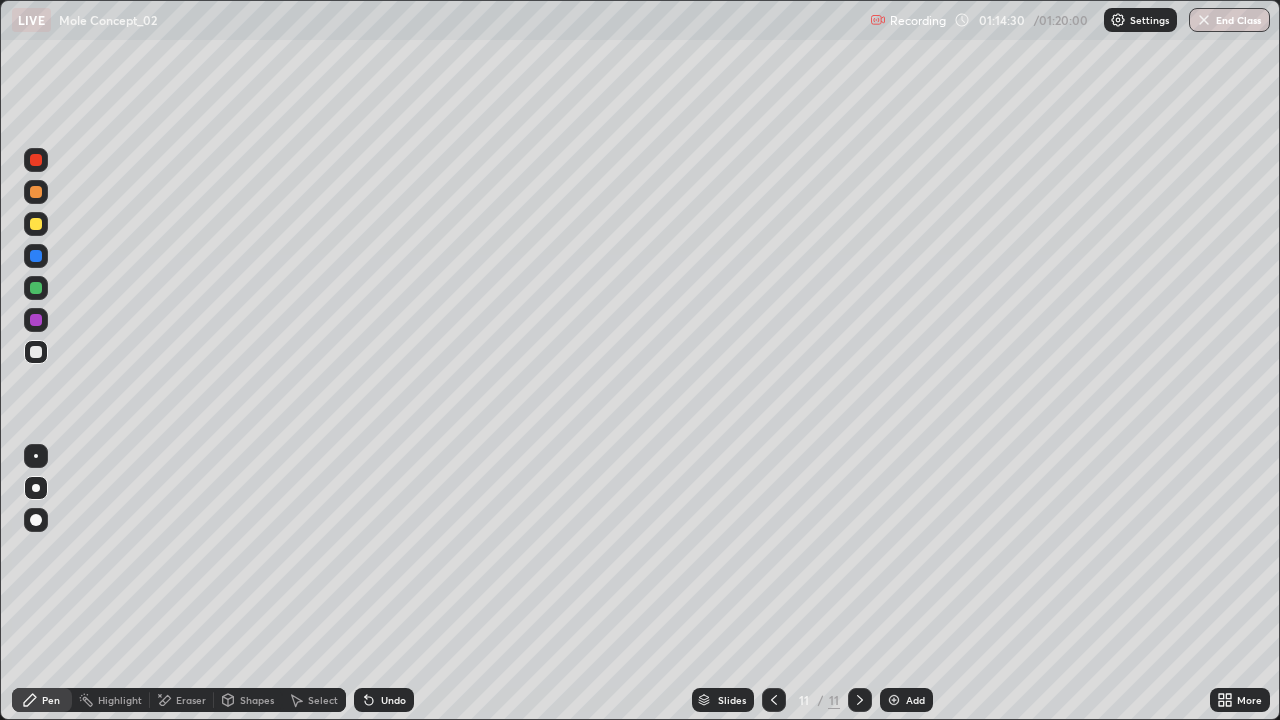 click on "Undo" at bounding box center (393, 700) 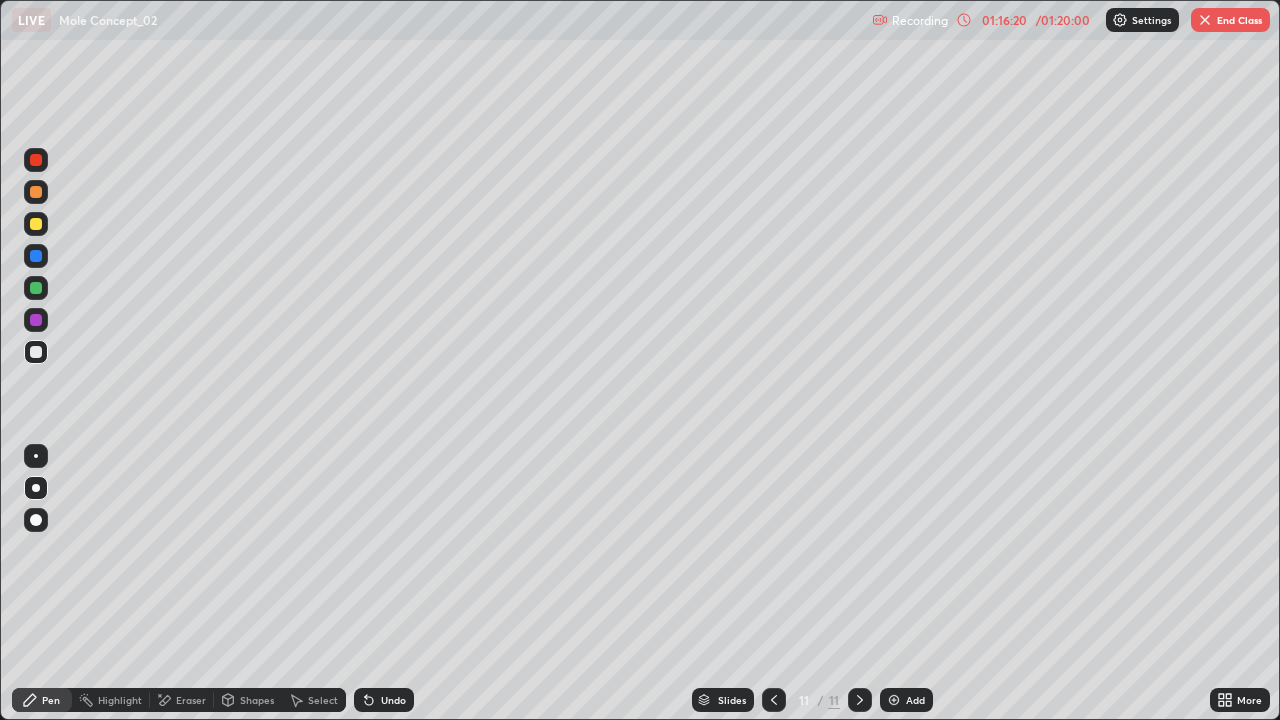 click on "Add" at bounding box center [915, 700] 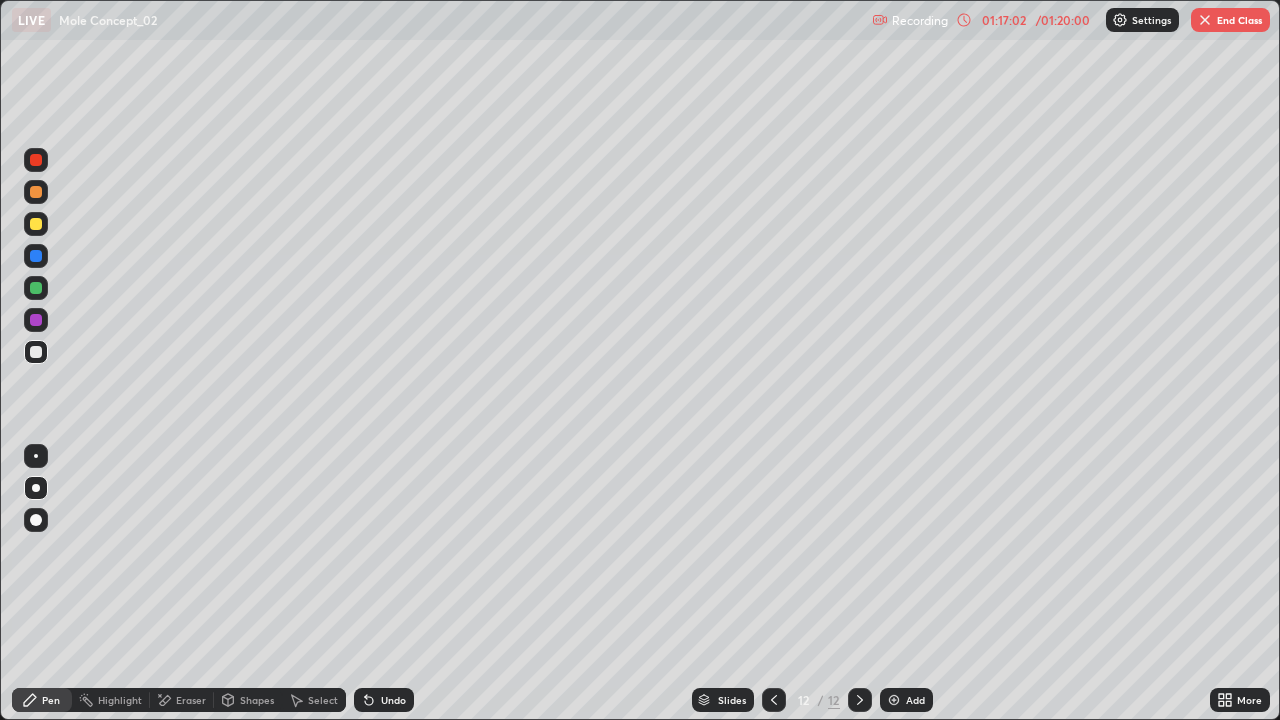 click 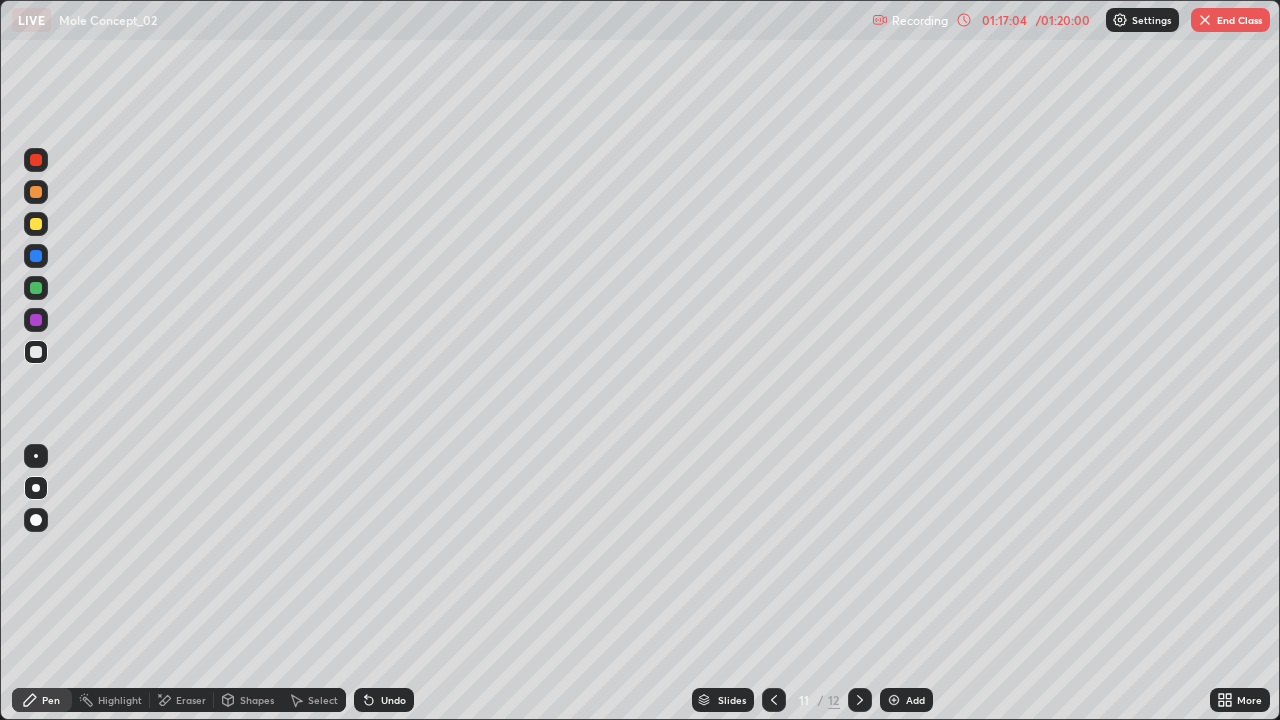 click 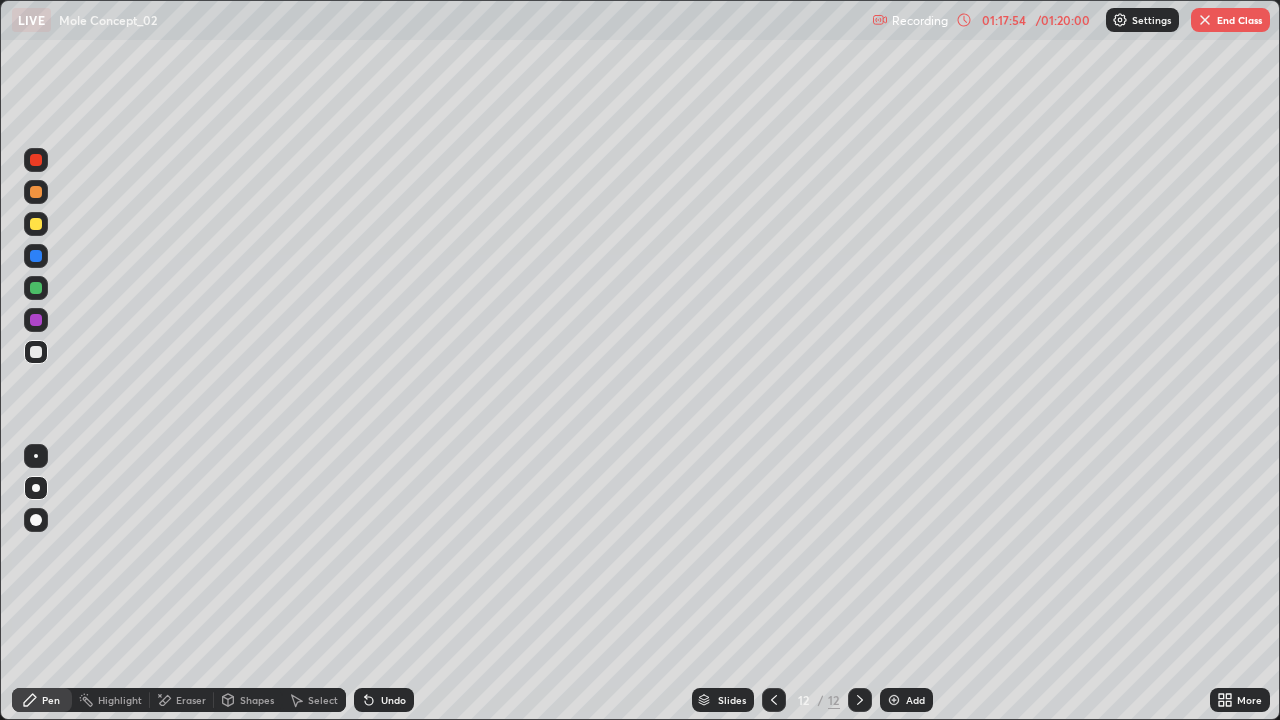 click on "End Class" at bounding box center [1230, 20] 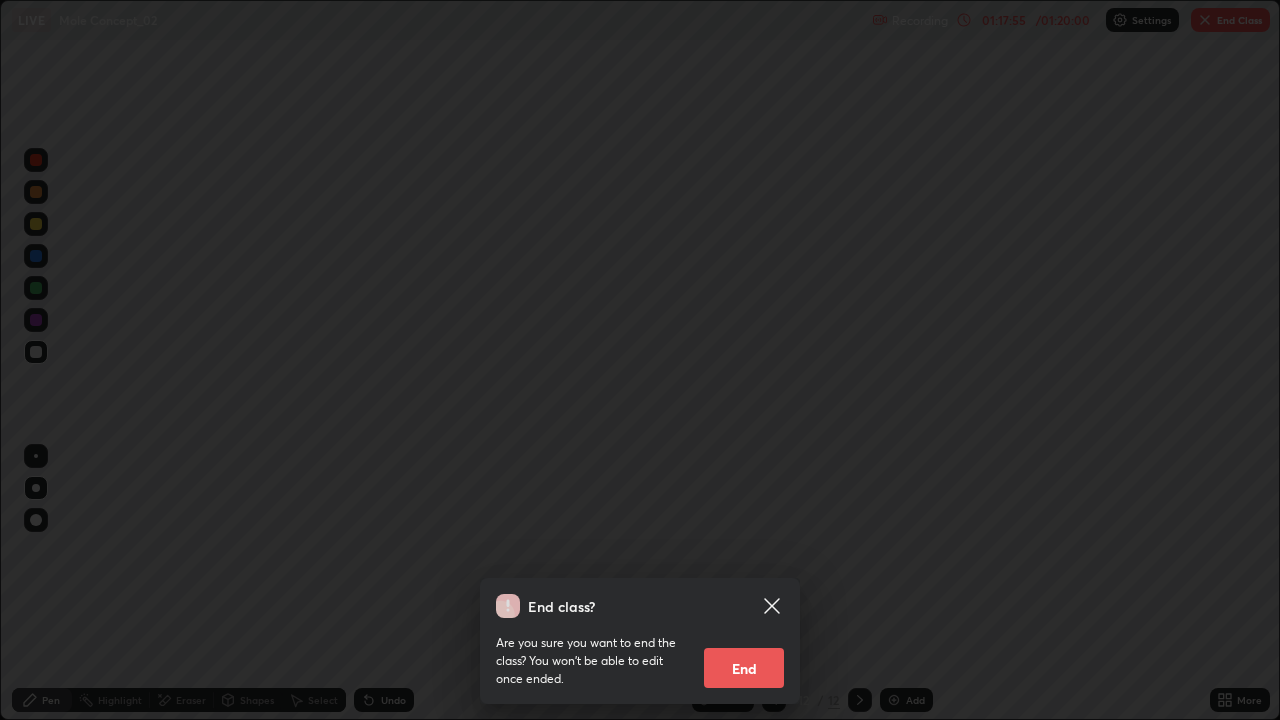 click on "End" at bounding box center (744, 668) 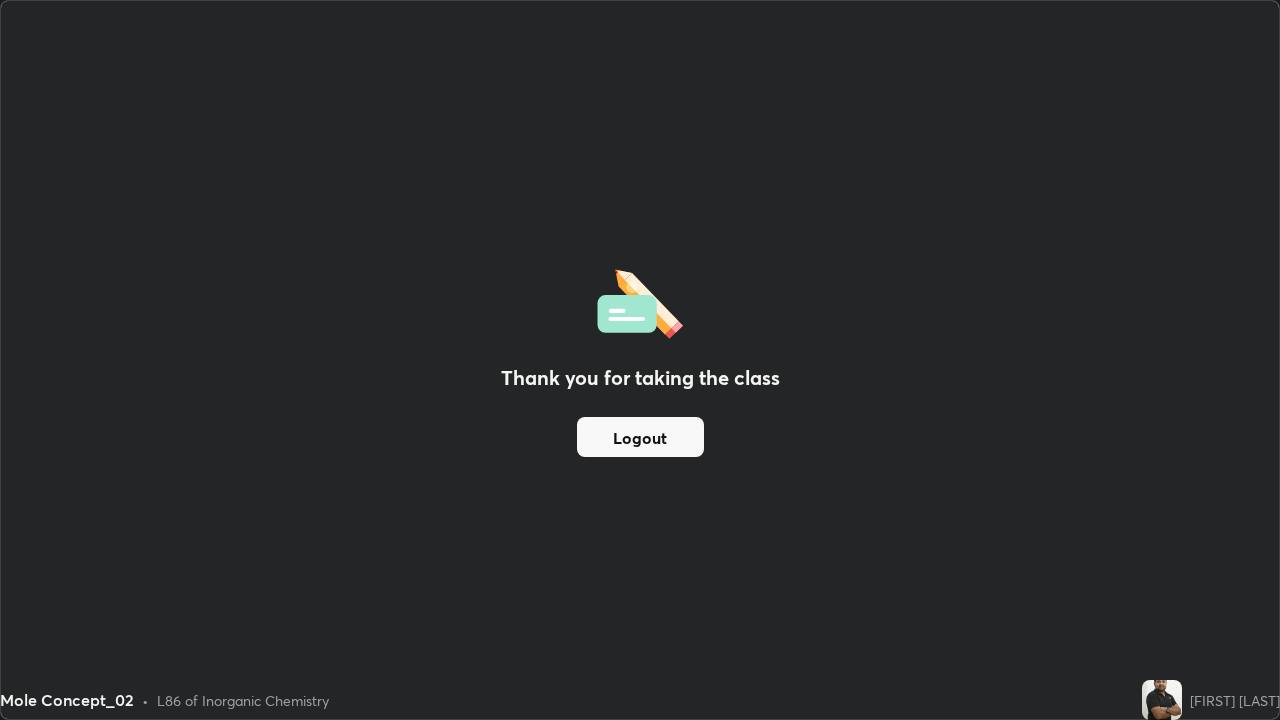 click on "Logout" at bounding box center (640, 437) 